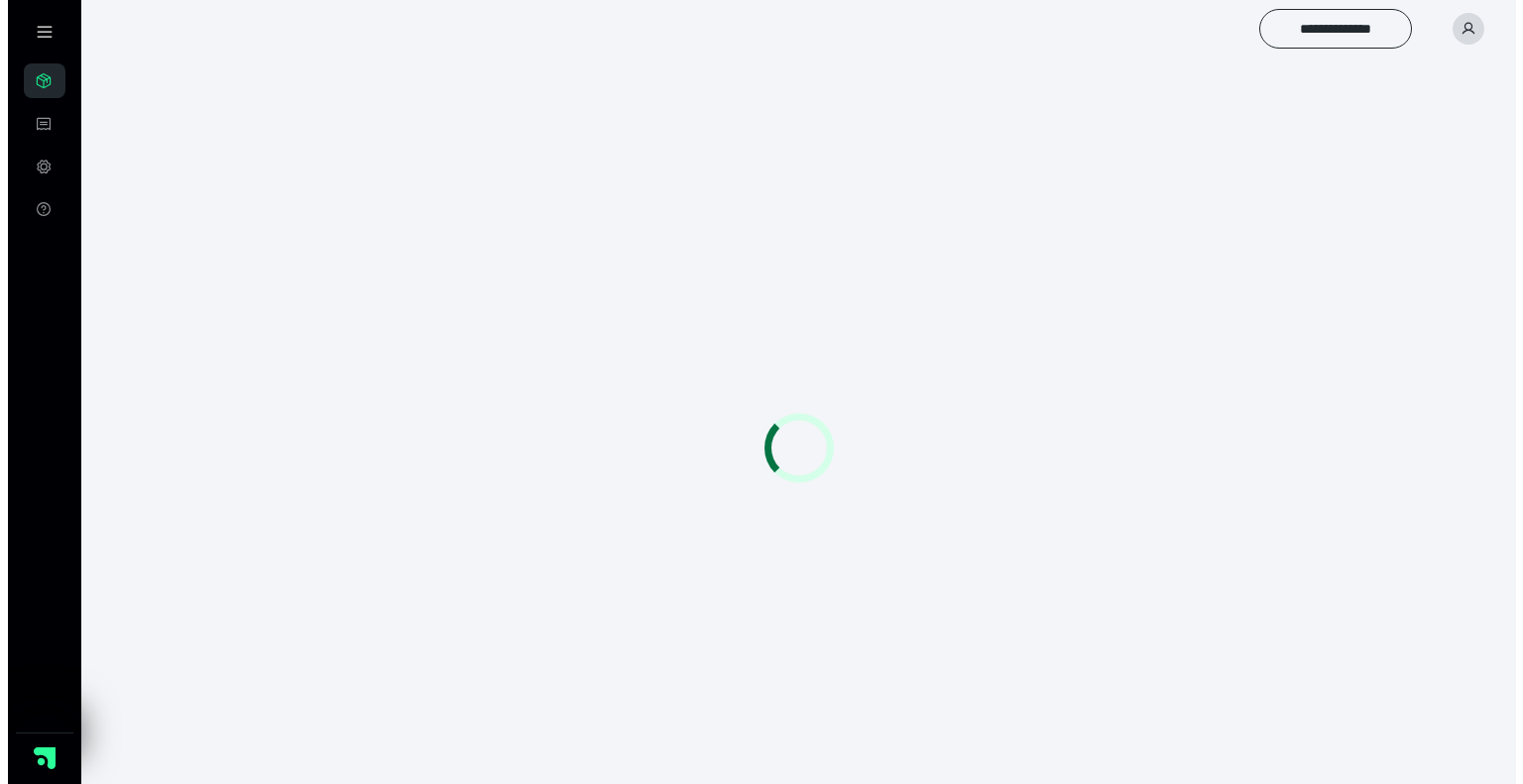 scroll, scrollTop: 0, scrollLeft: 0, axis: both 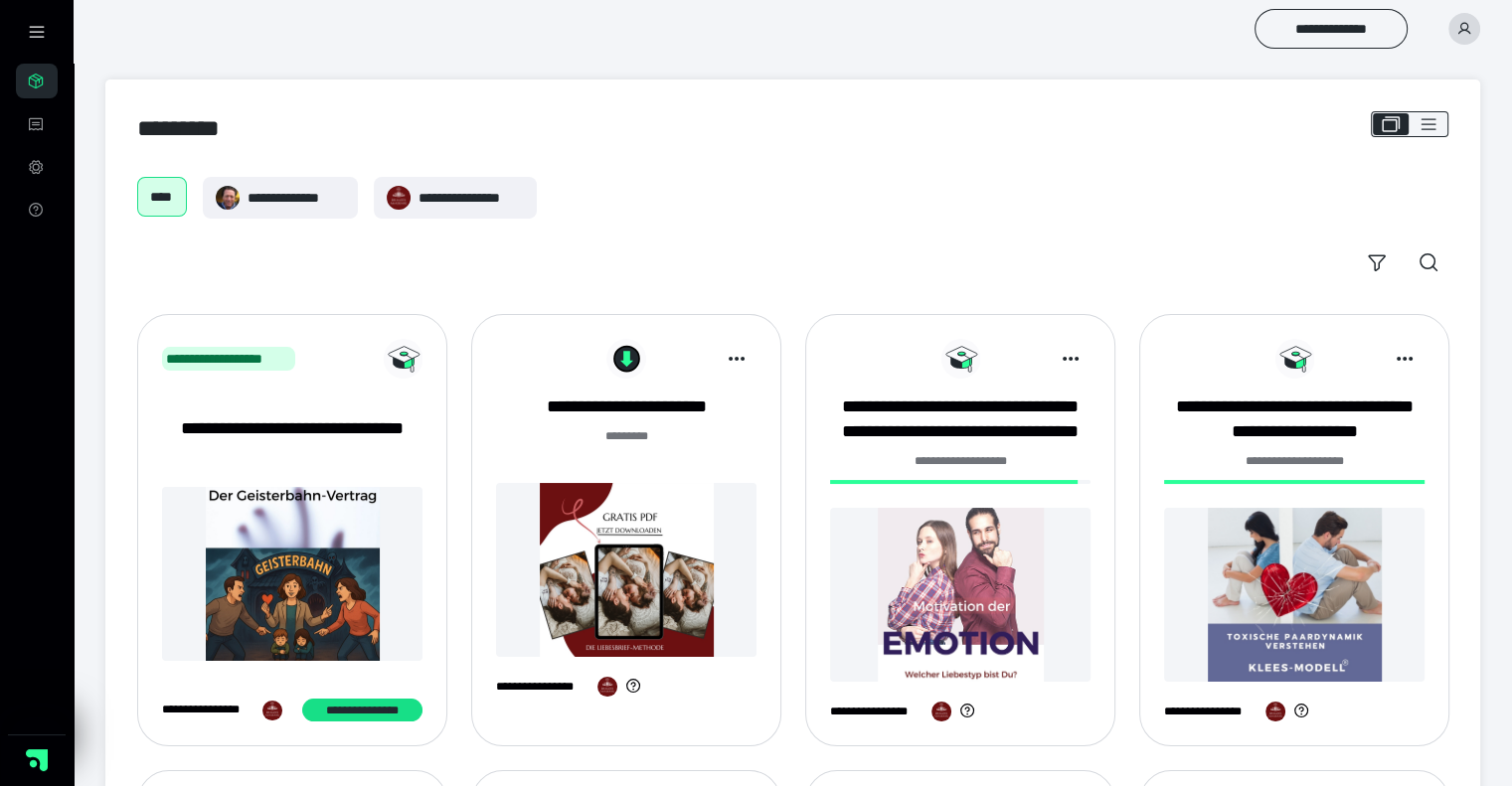 click 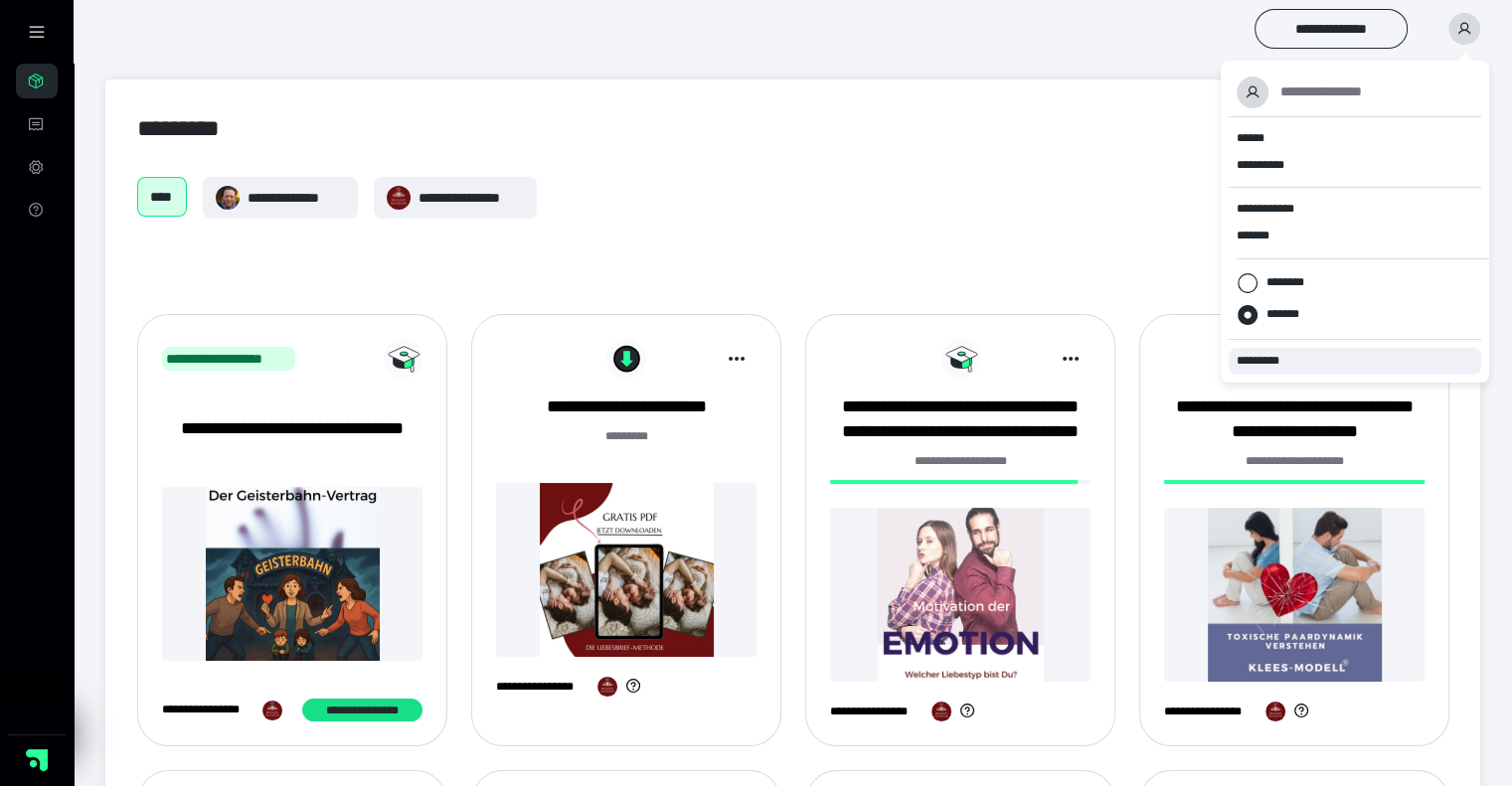 click on "*********" at bounding box center (1266, 361) 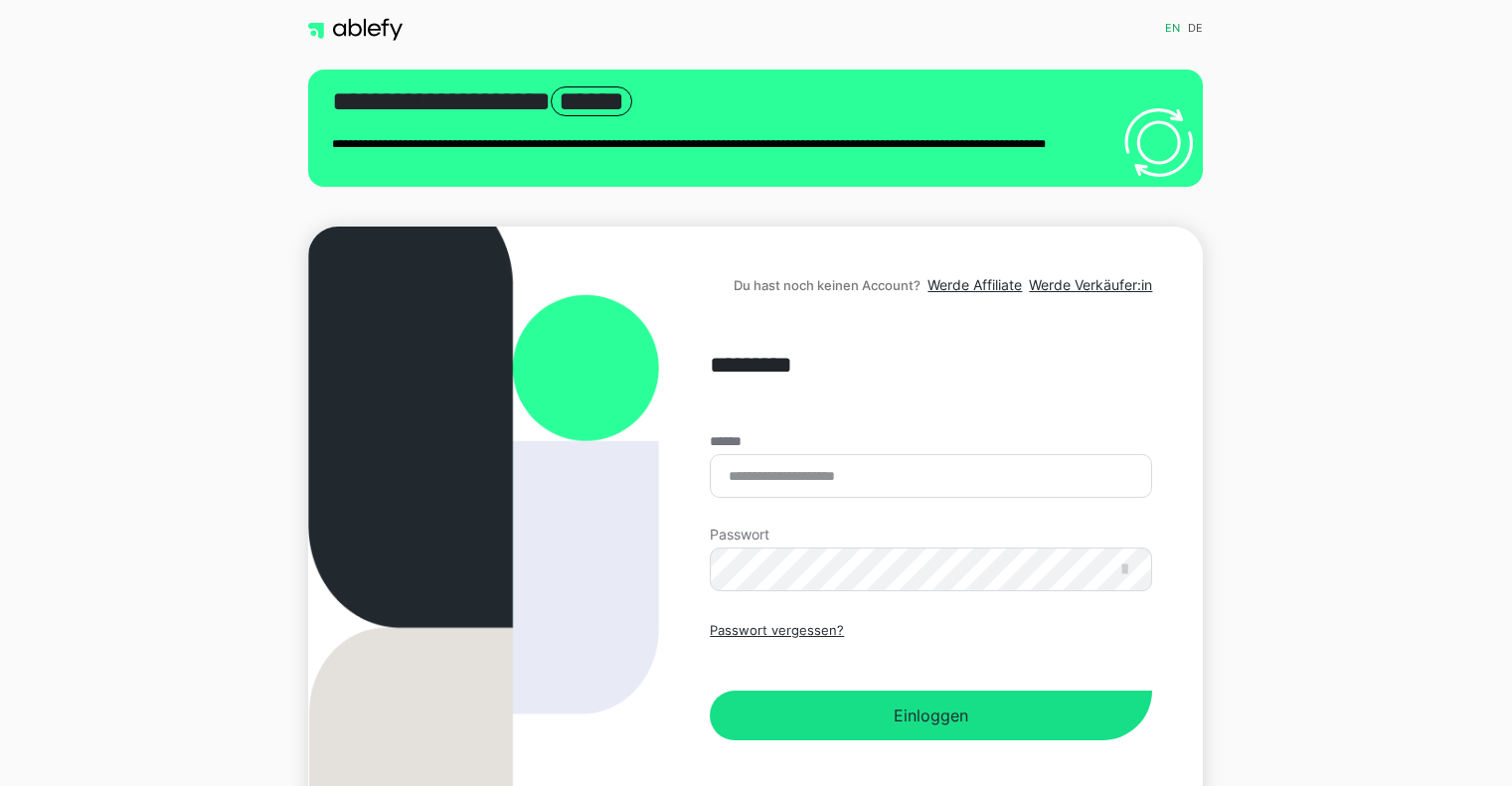 scroll, scrollTop: 0, scrollLeft: 0, axis: both 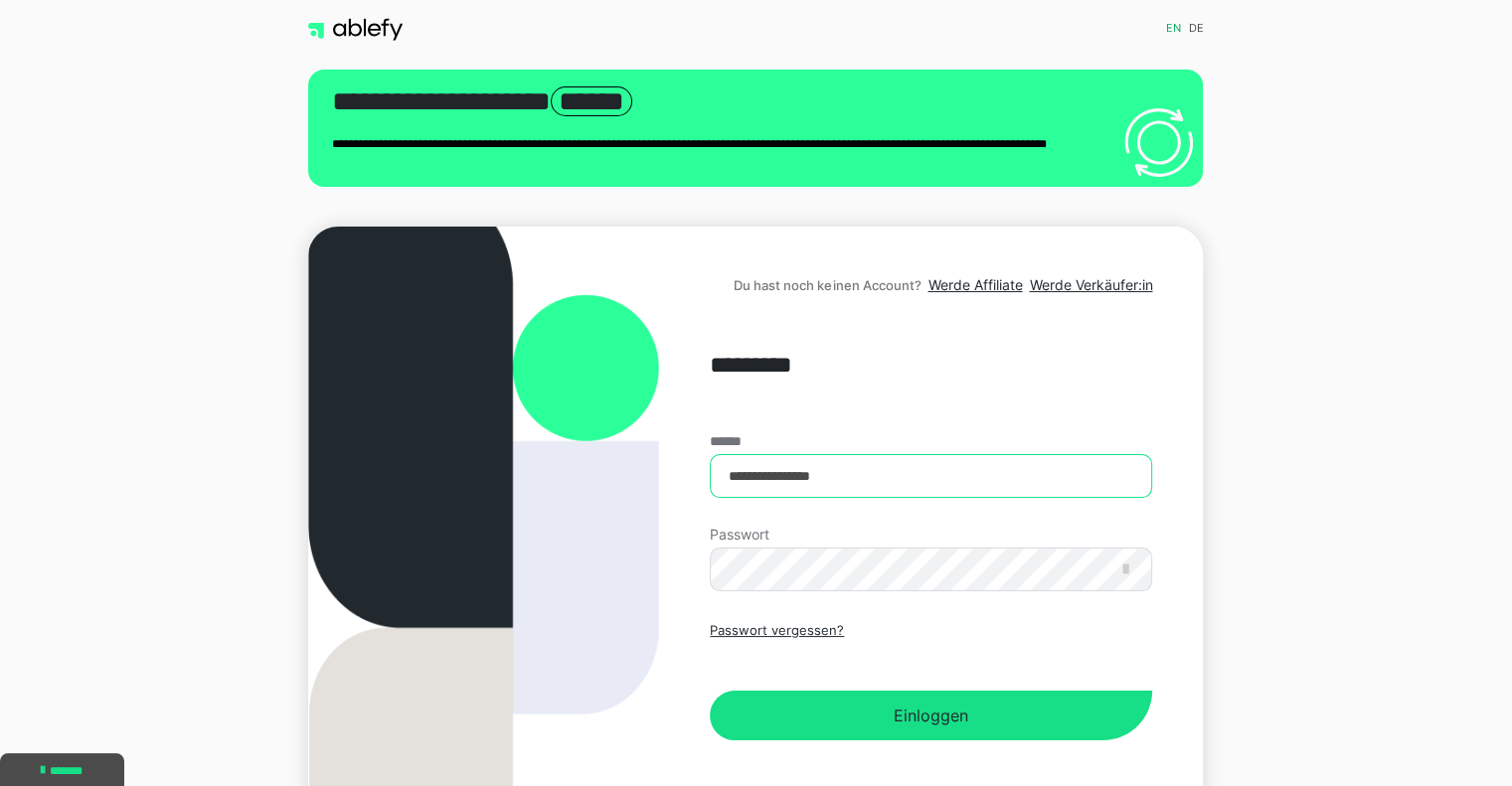 click on "**********" at bounding box center (930, 476) 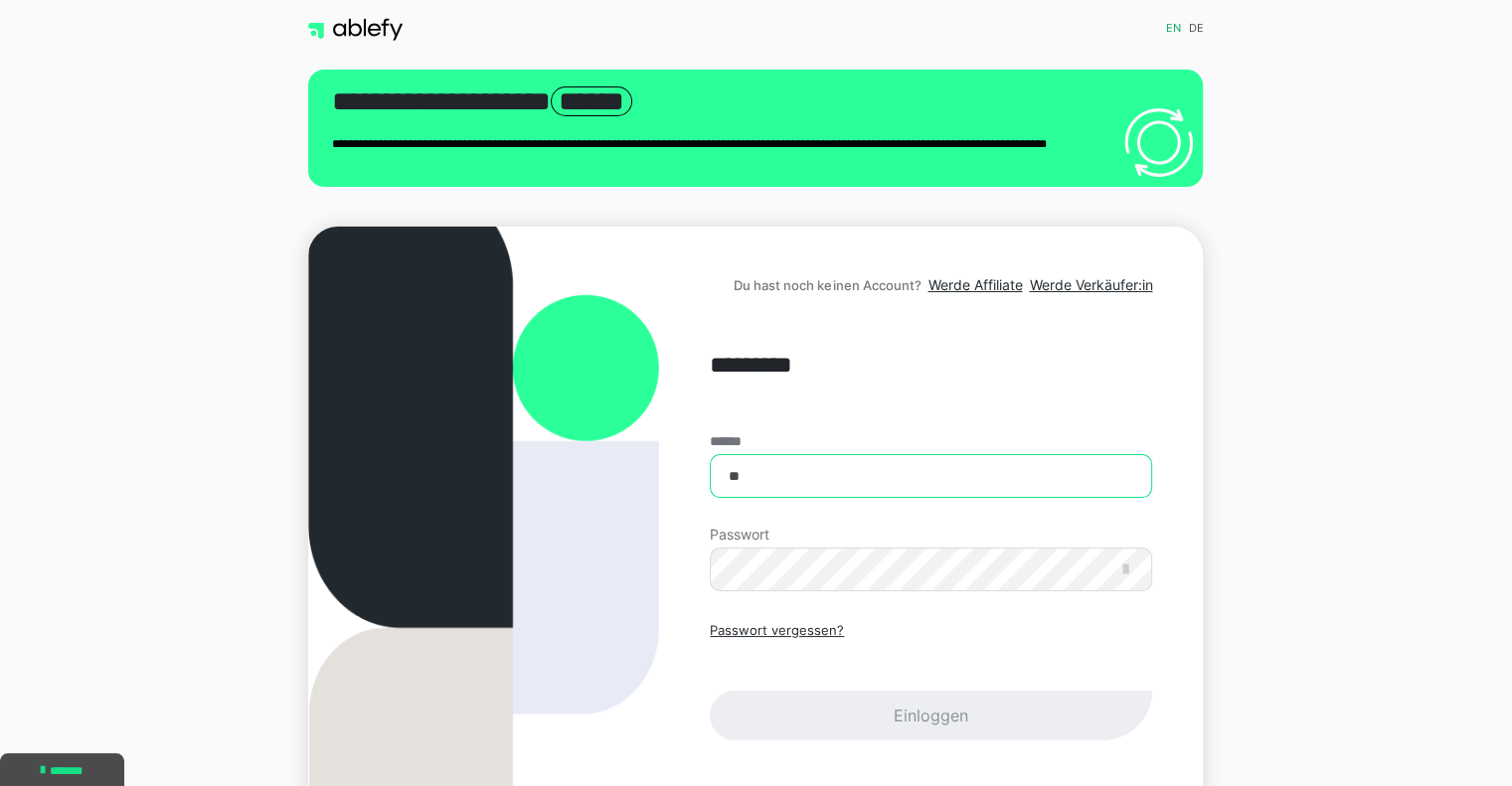 type on "*" 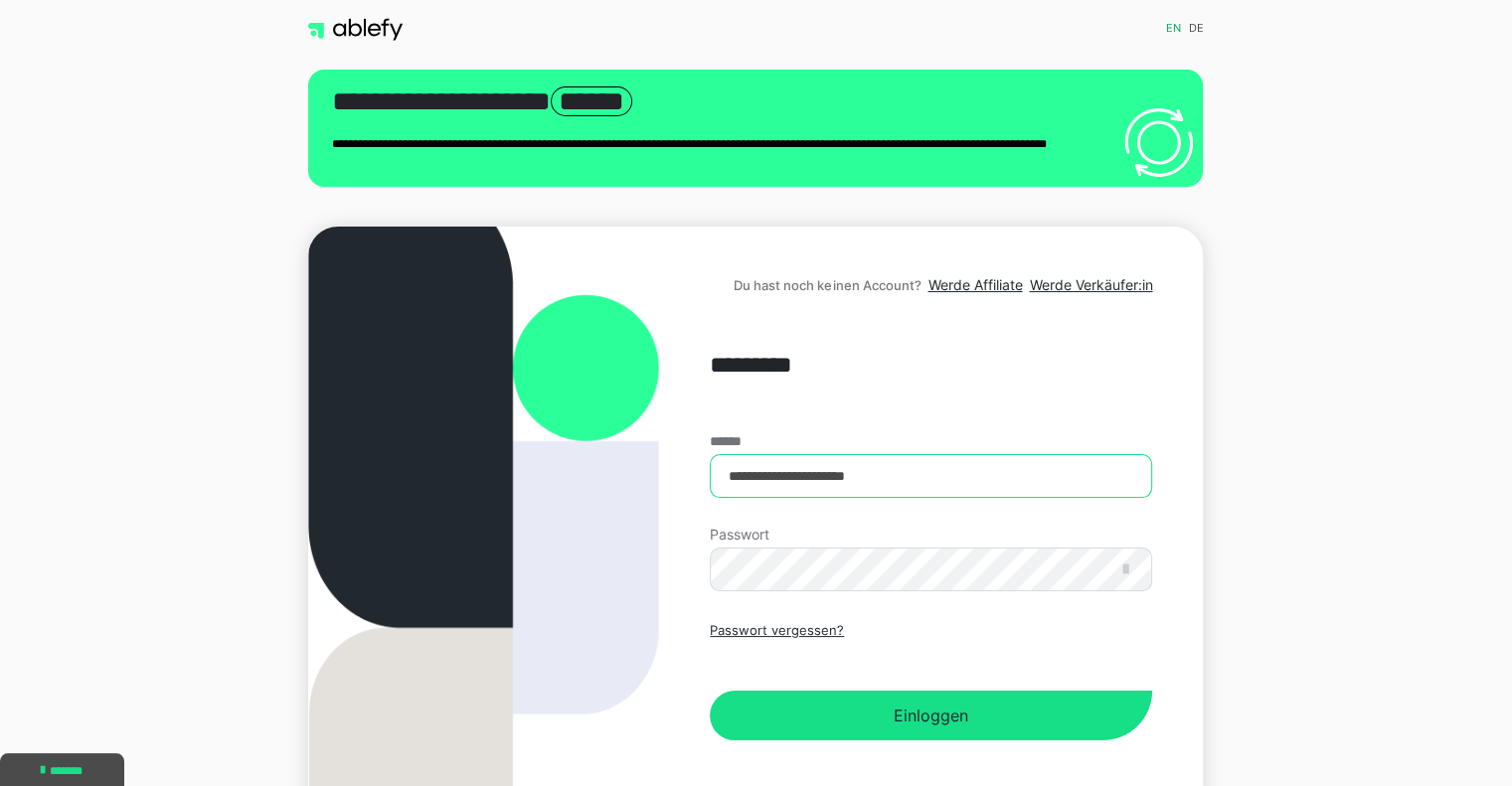 type on "**********" 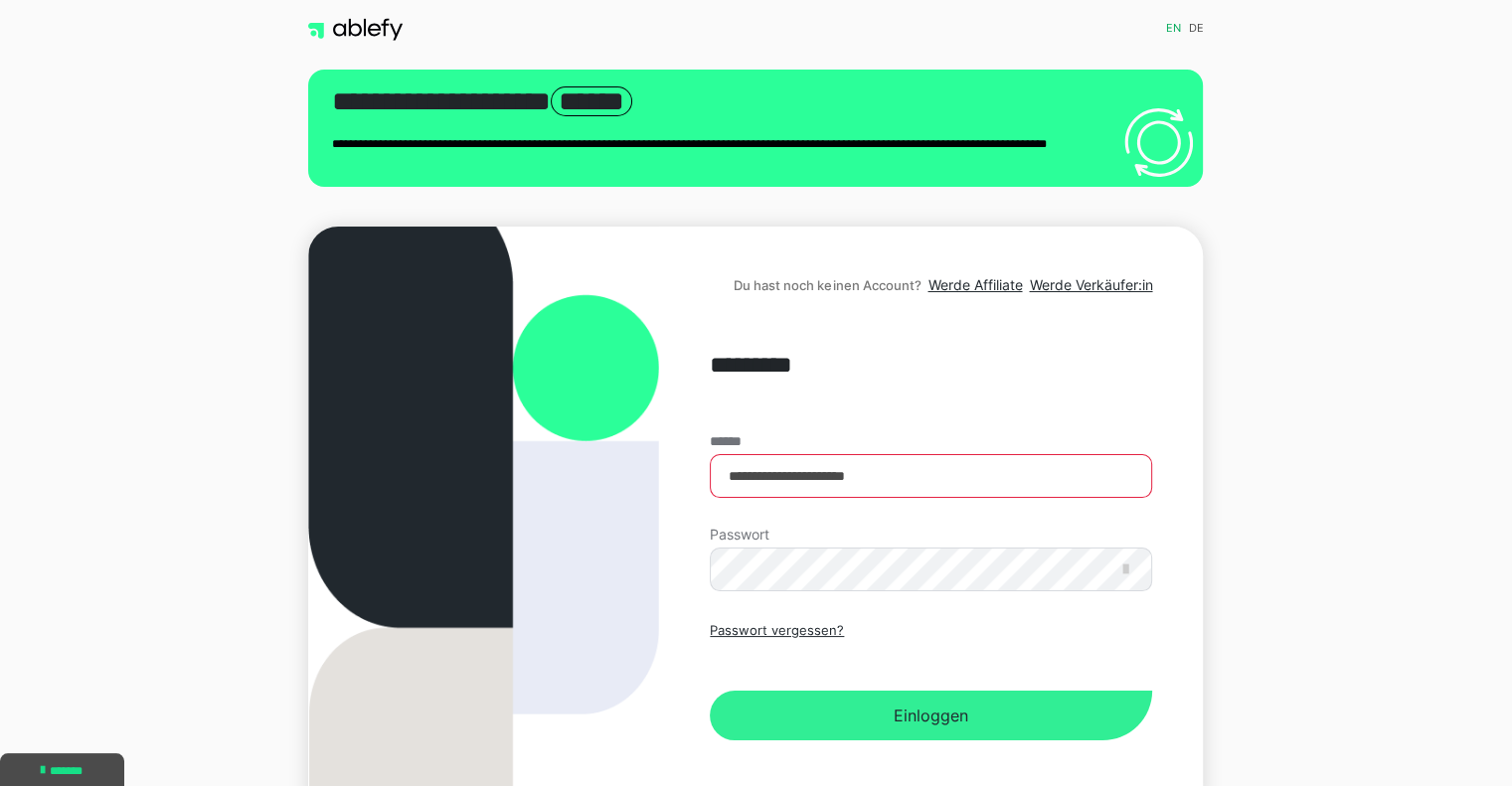 click on "Einloggen" at bounding box center [930, 715] 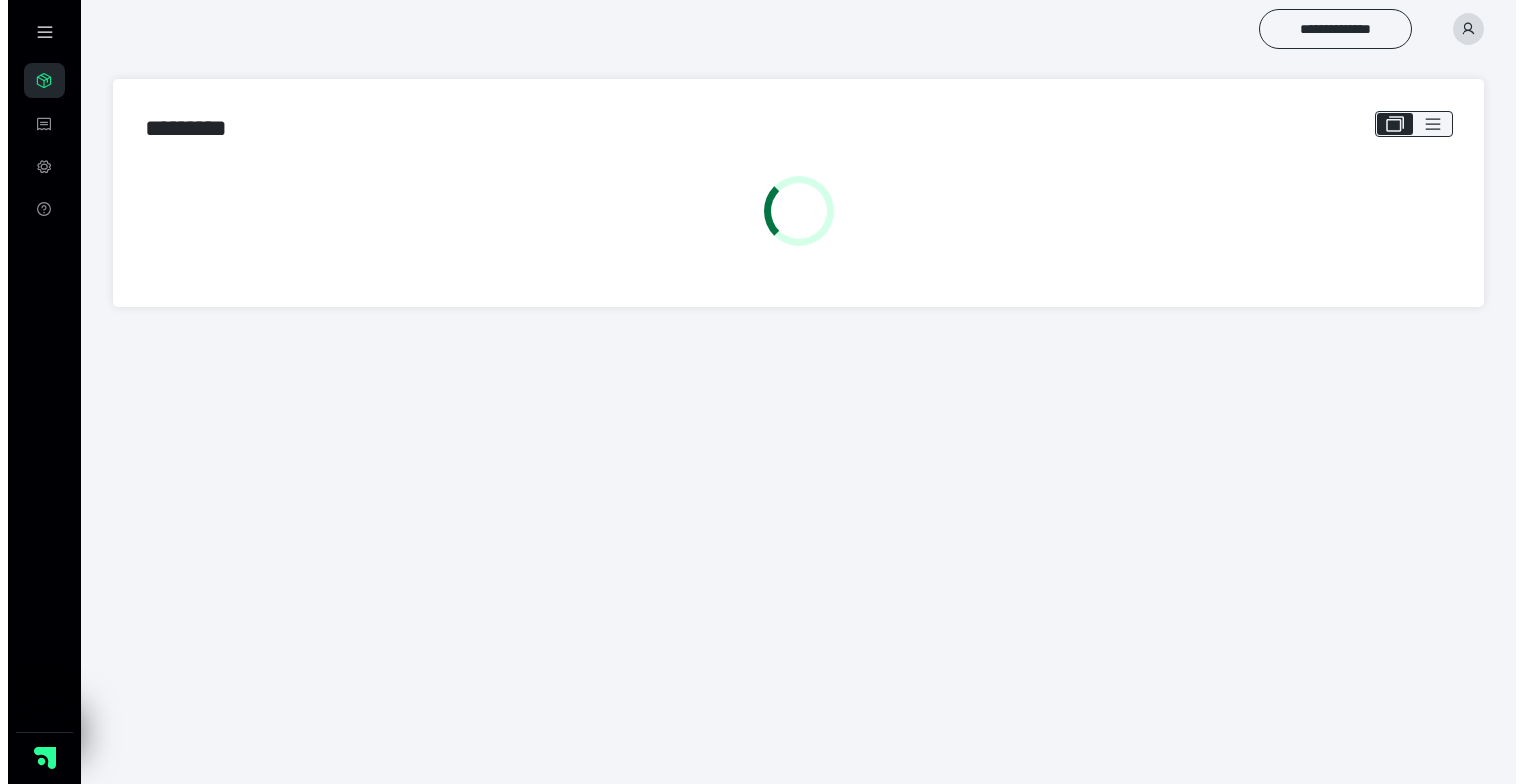scroll, scrollTop: 0, scrollLeft: 0, axis: both 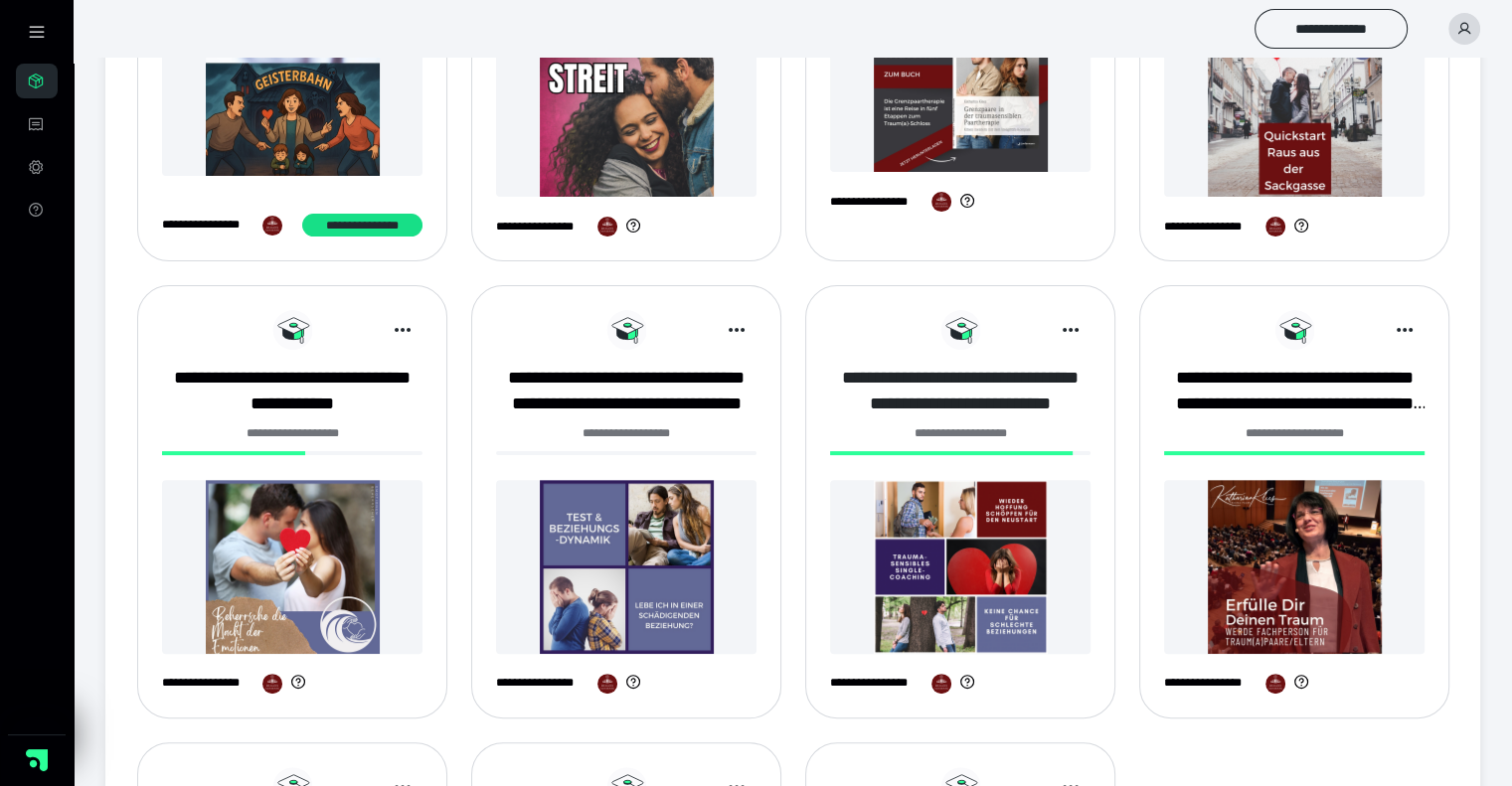 click on "**********" at bounding box center [960, 391] 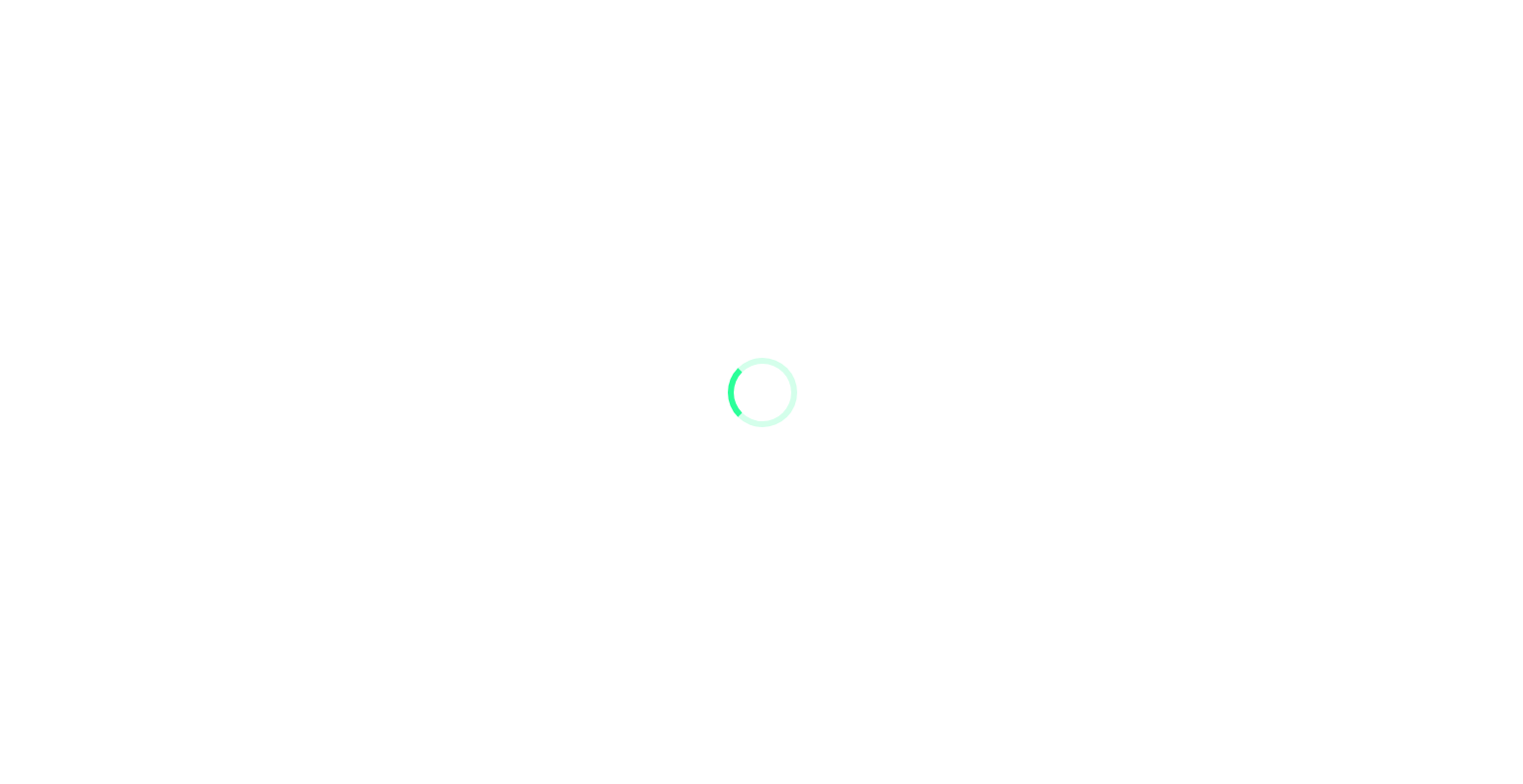 scroll, scrollTop: 0, scrollLeft: 0, axis: both 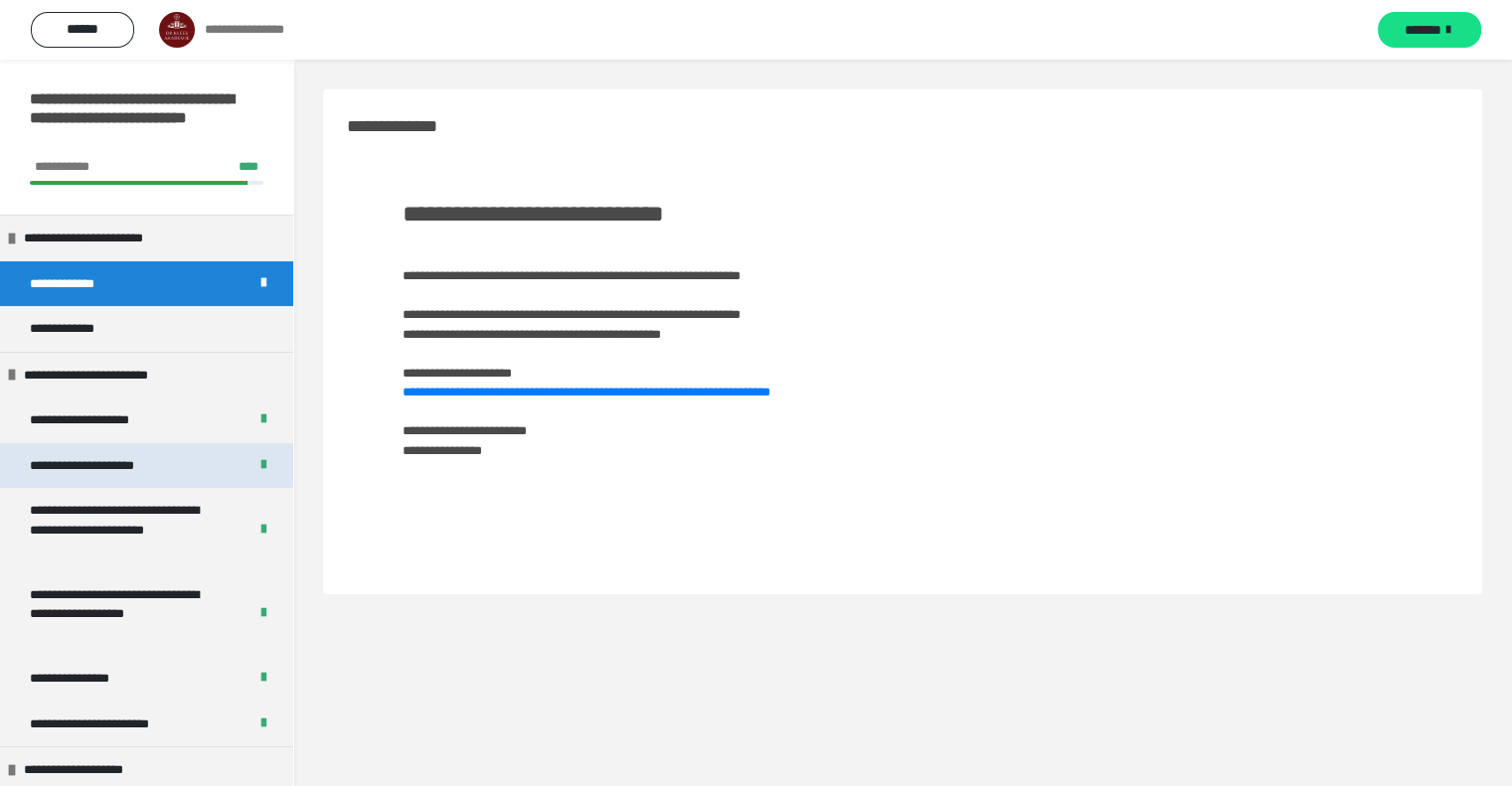 click on "**********" at bounding box center (101, 466) 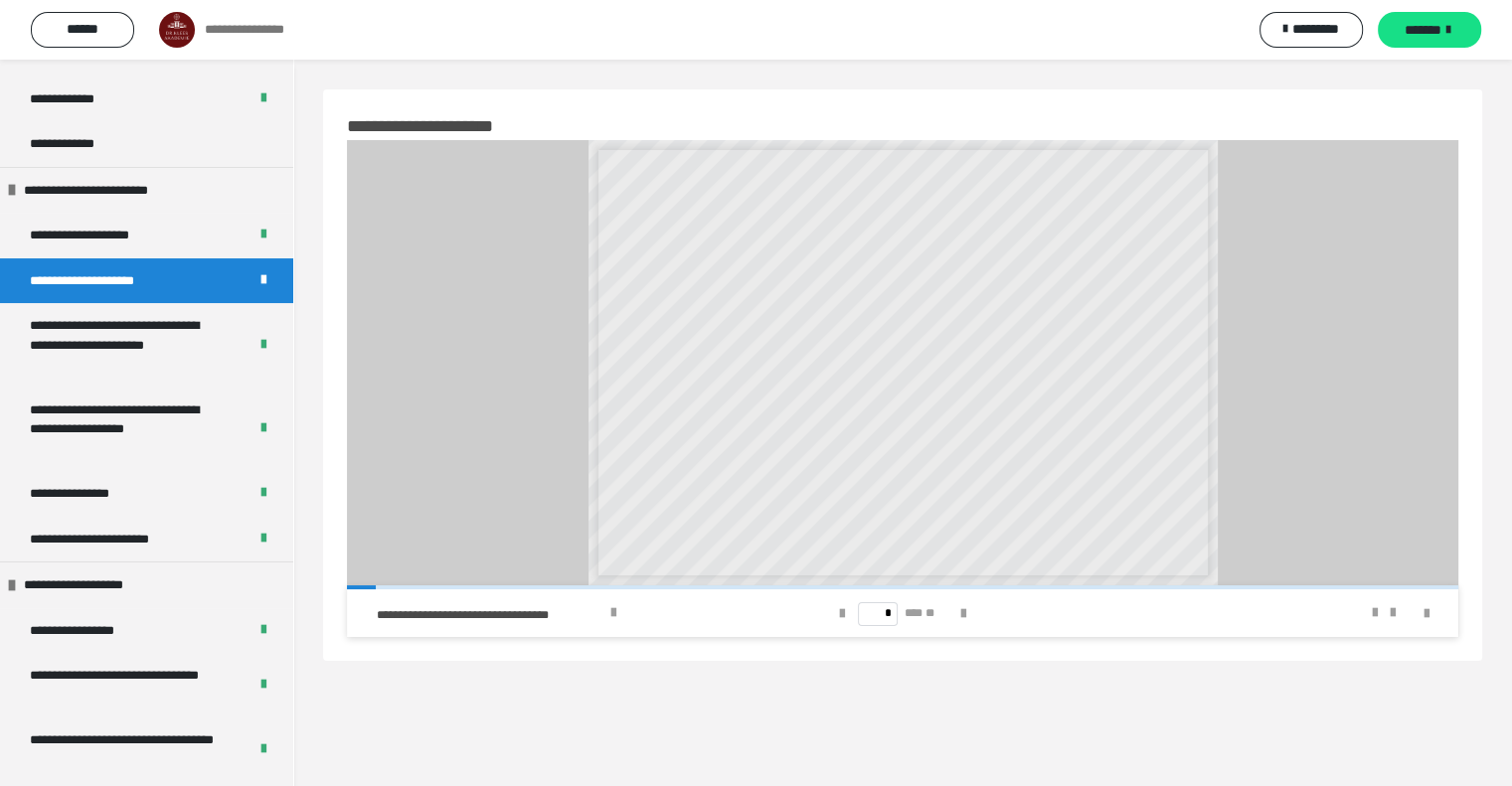 scroll, scrollTop: 187, scrollLeft: 0, axis: vertical 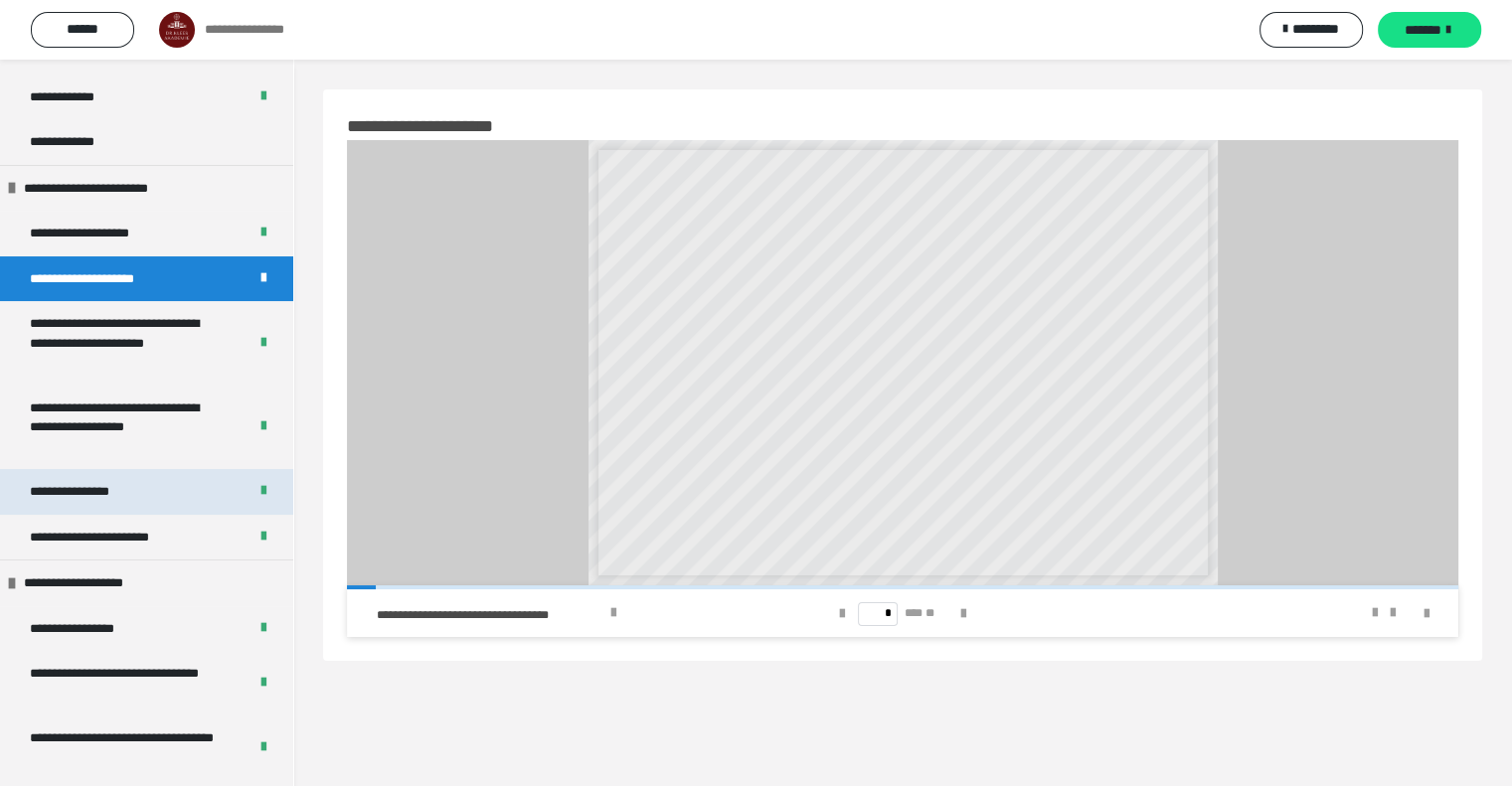 click on "**********" at bounding box center [84, 492] 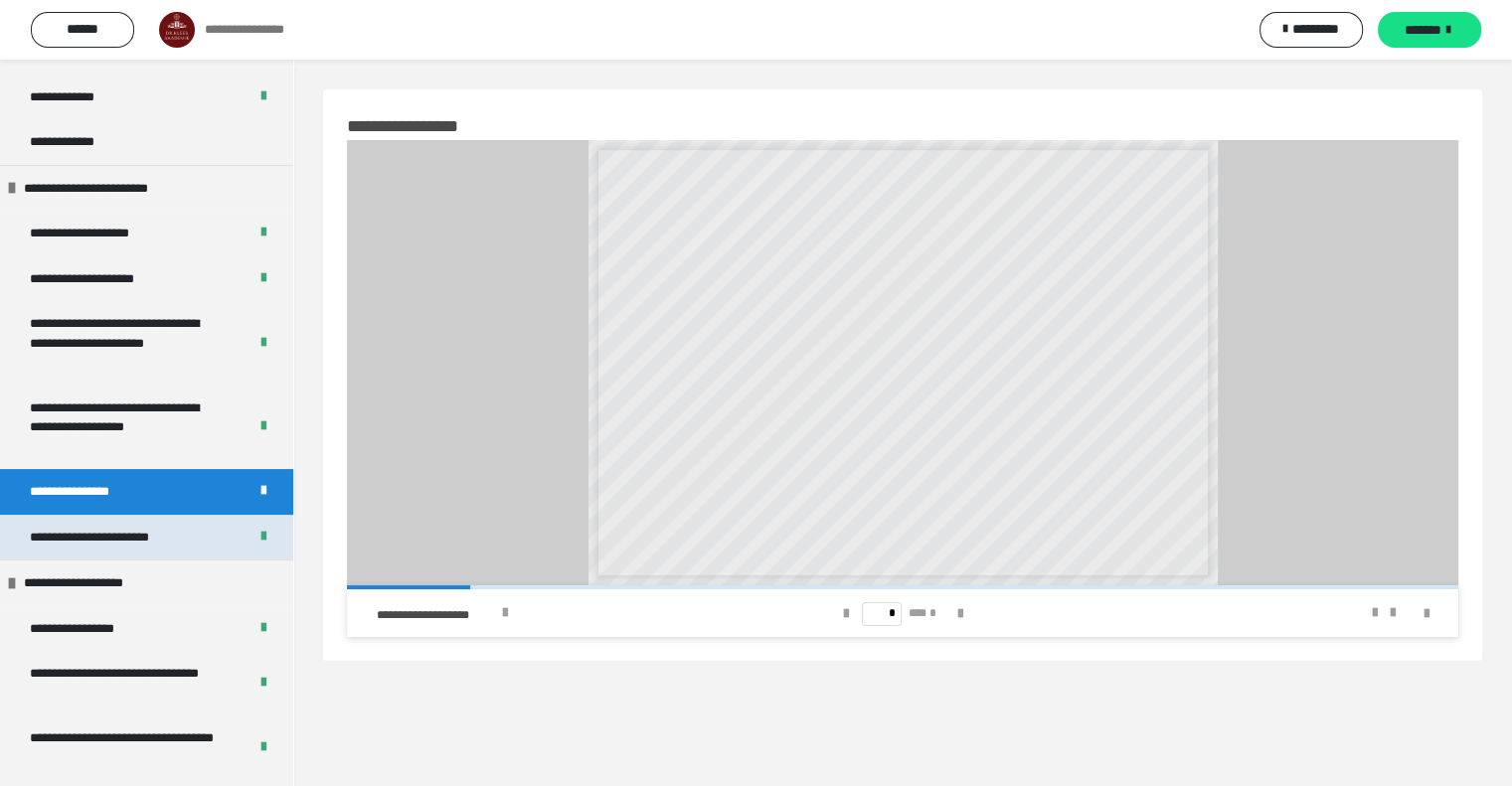 click on "**********" at bounding box center [109, 538] 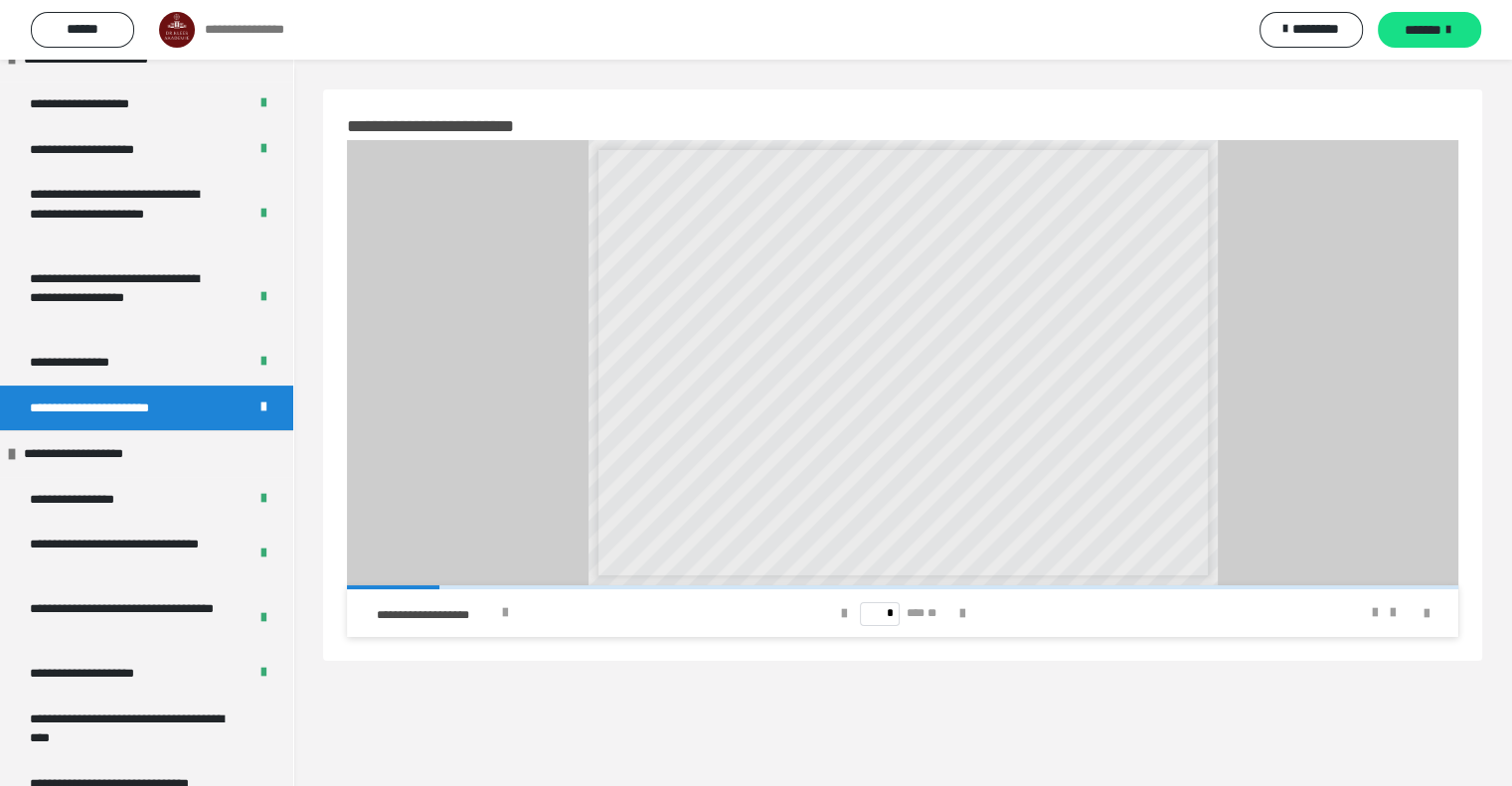scroll, scrollTop: 314, scrollLeft: 0, axis: vertical 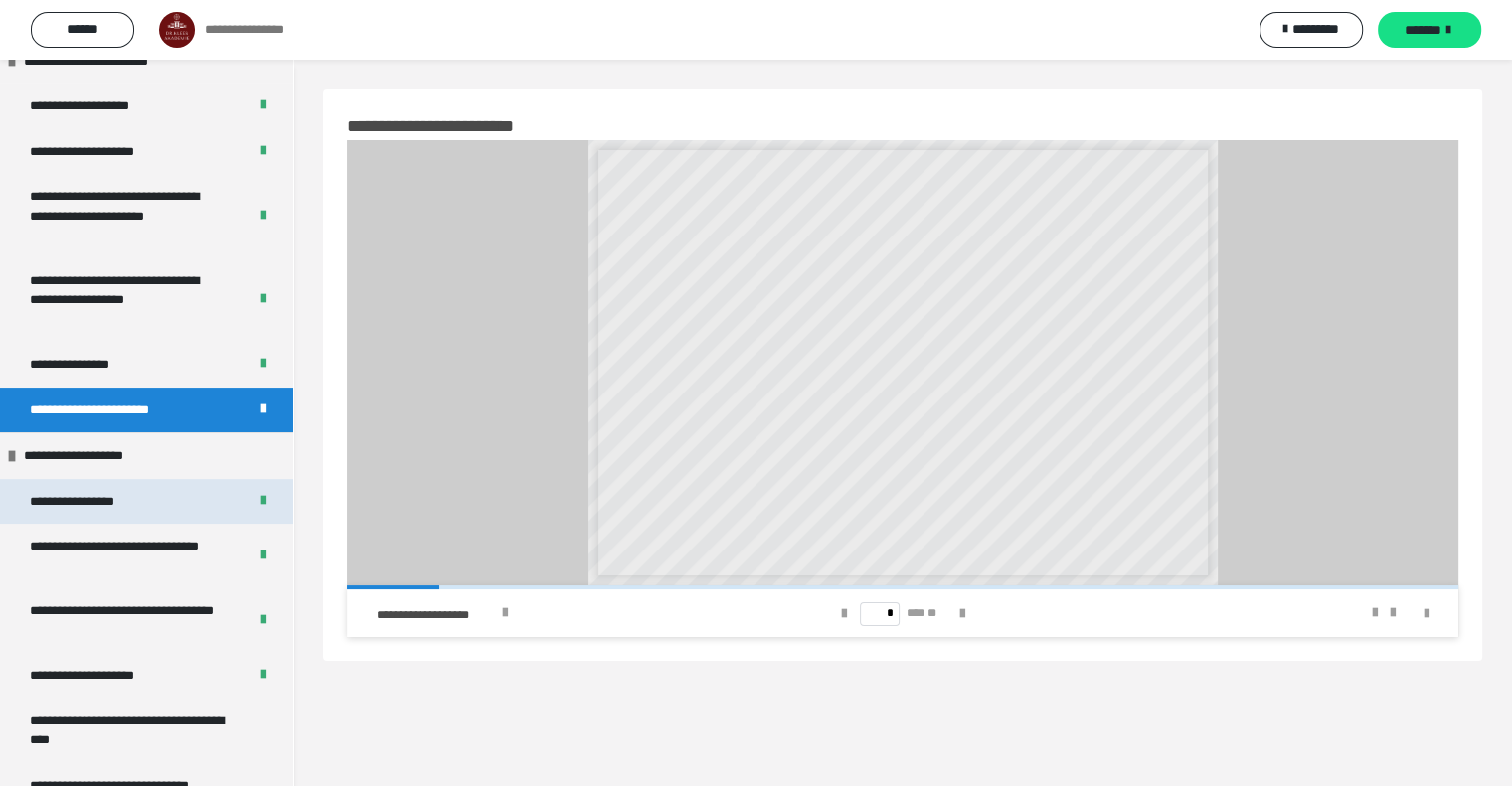 click on "**********" at bounding box center [85, 502] 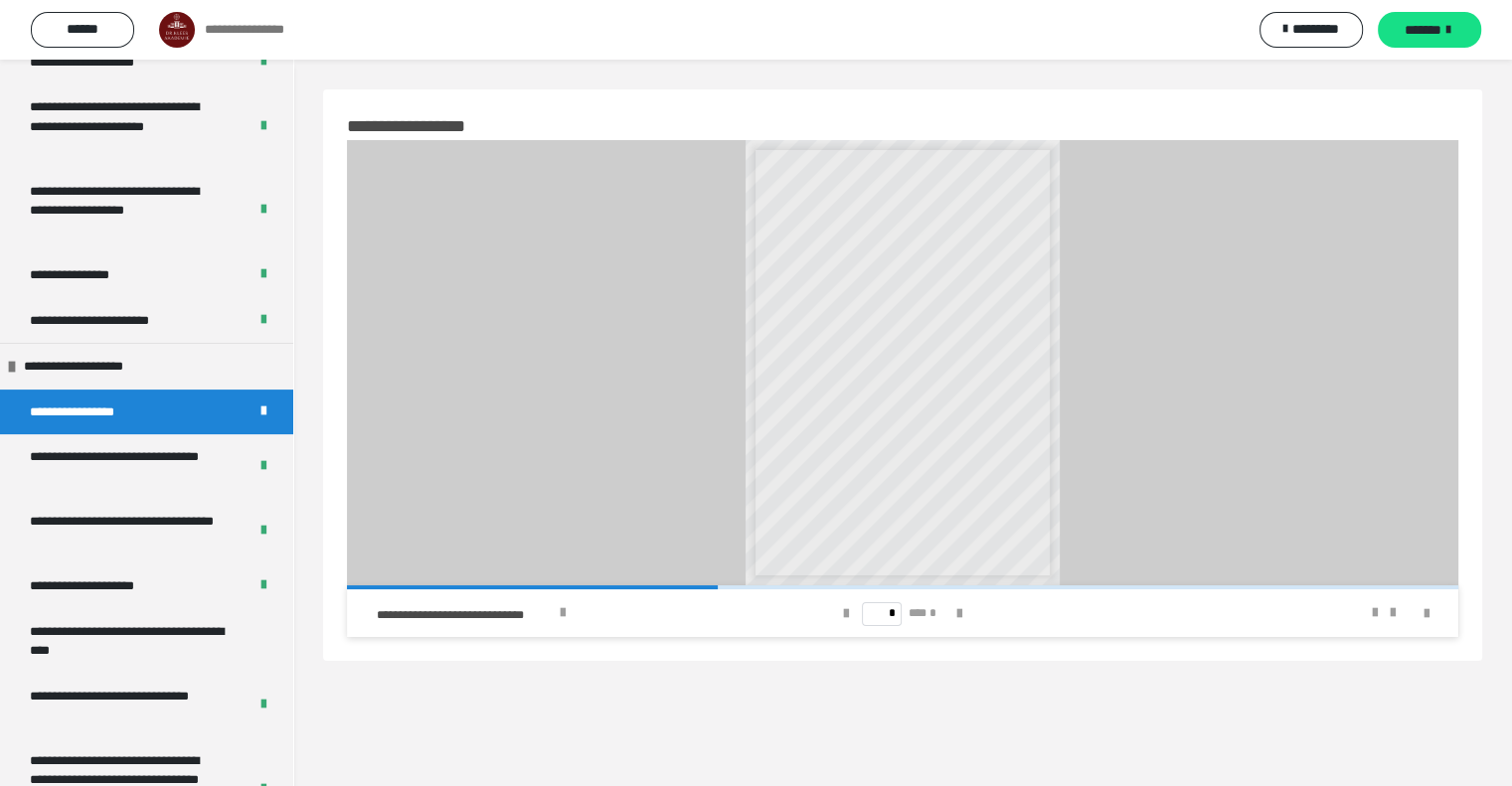 scroll, scrollTop: 407, scrollLeft: 0, axis: vertical 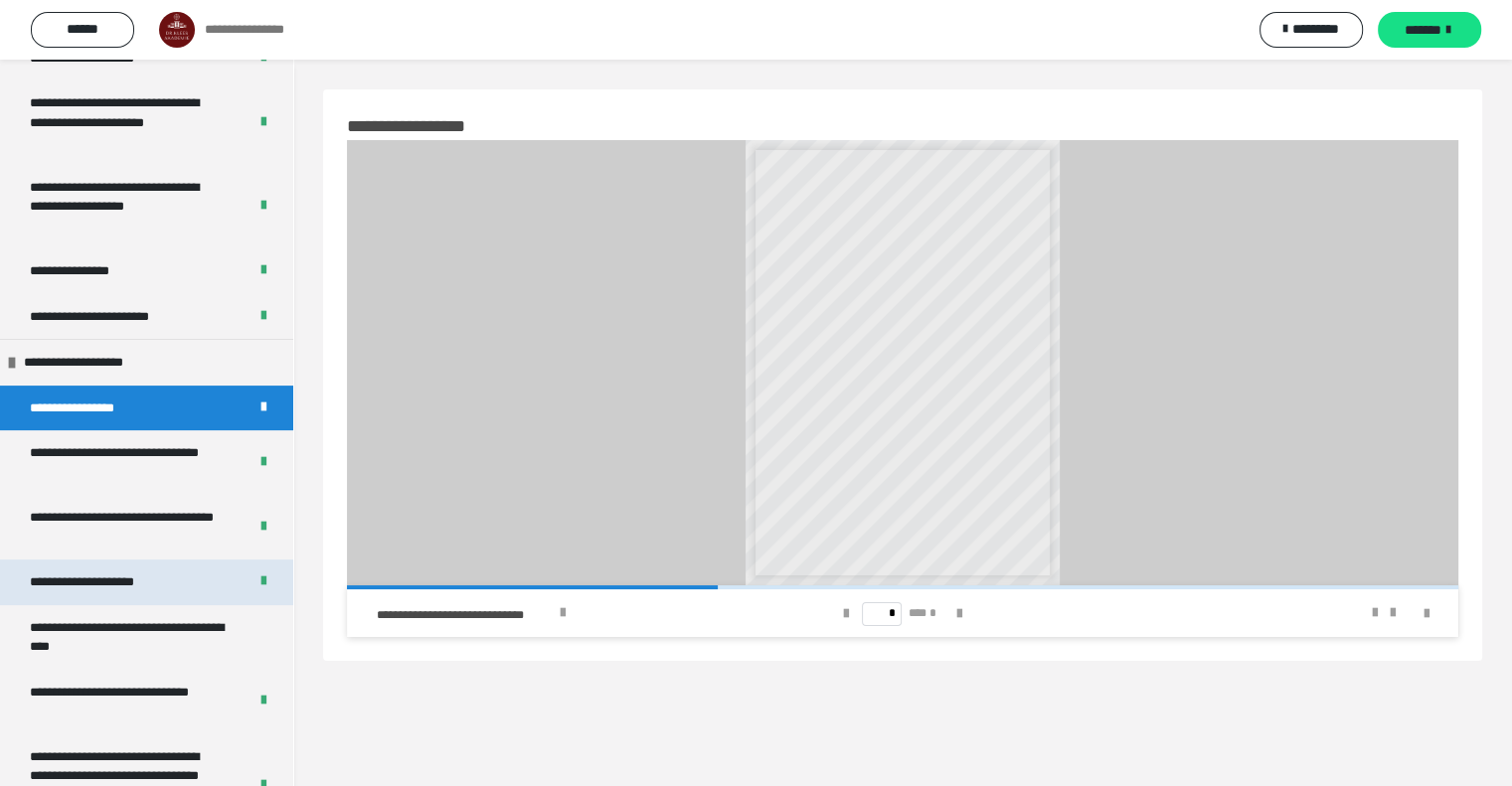 click on "**********" at bounding box center (107, 582) 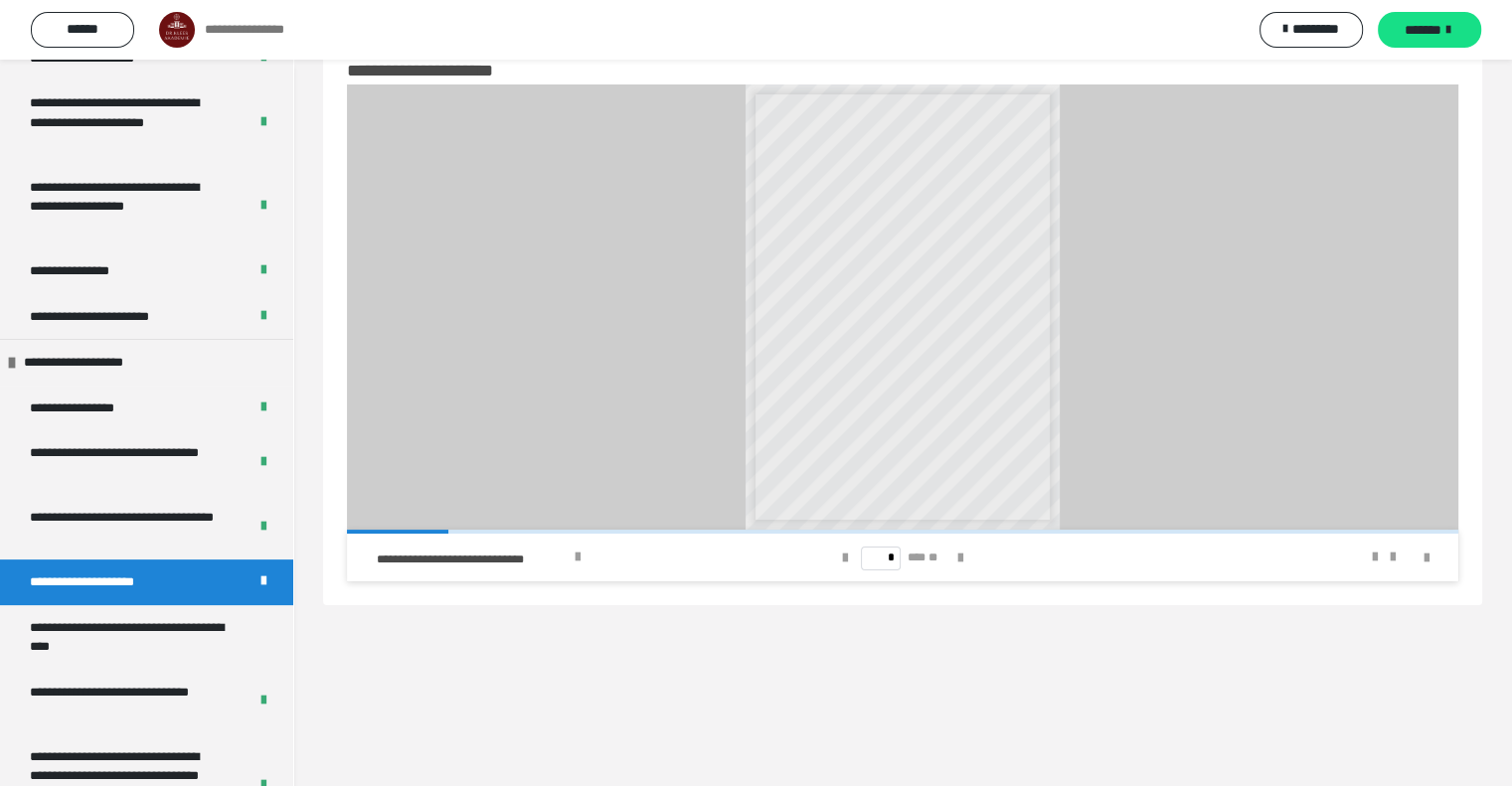 scroll, scrollTop: 60, scrollLeft: 0, axis: vertical 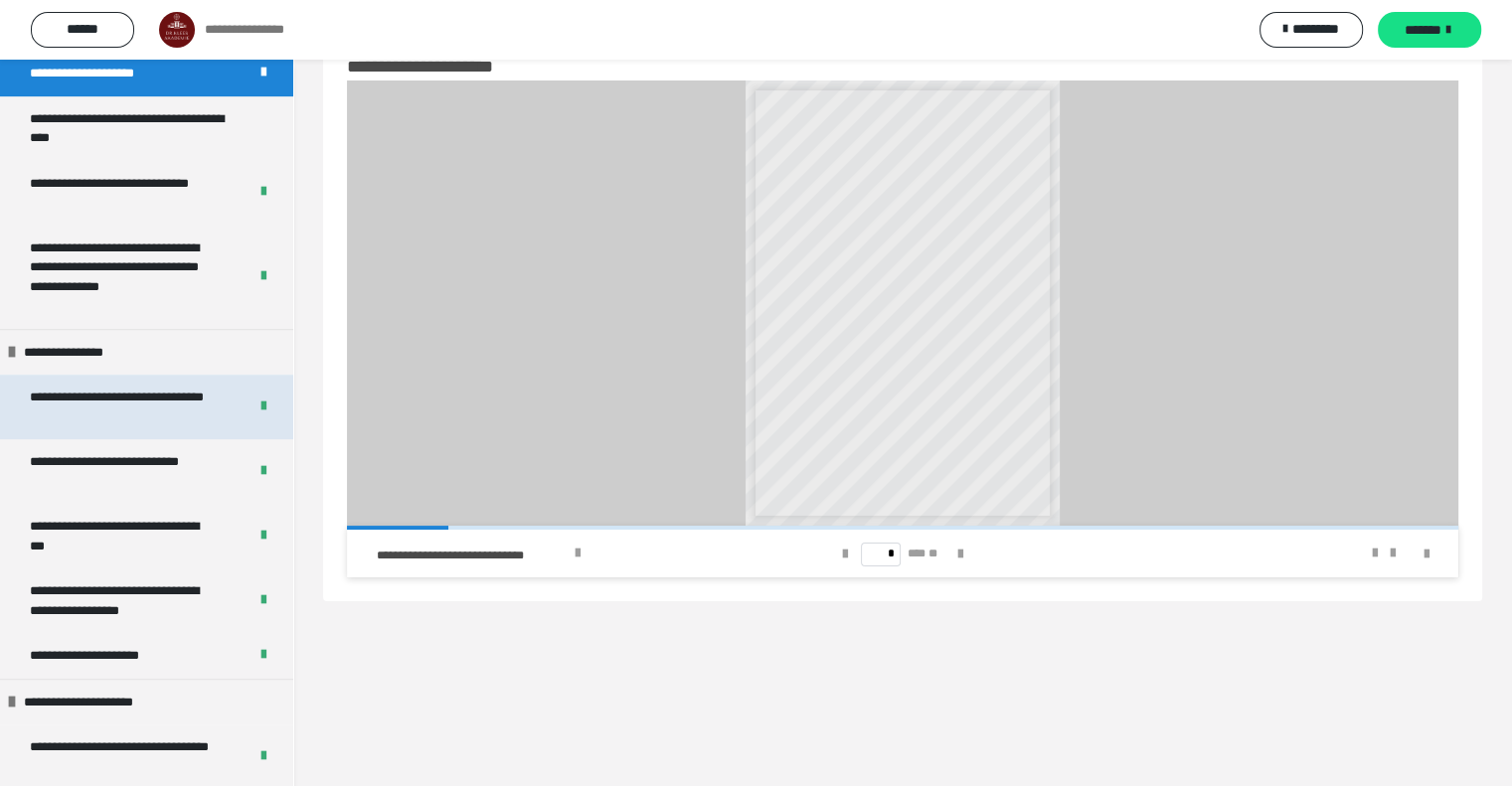 click on "**********" at bounding box center (123, 406) 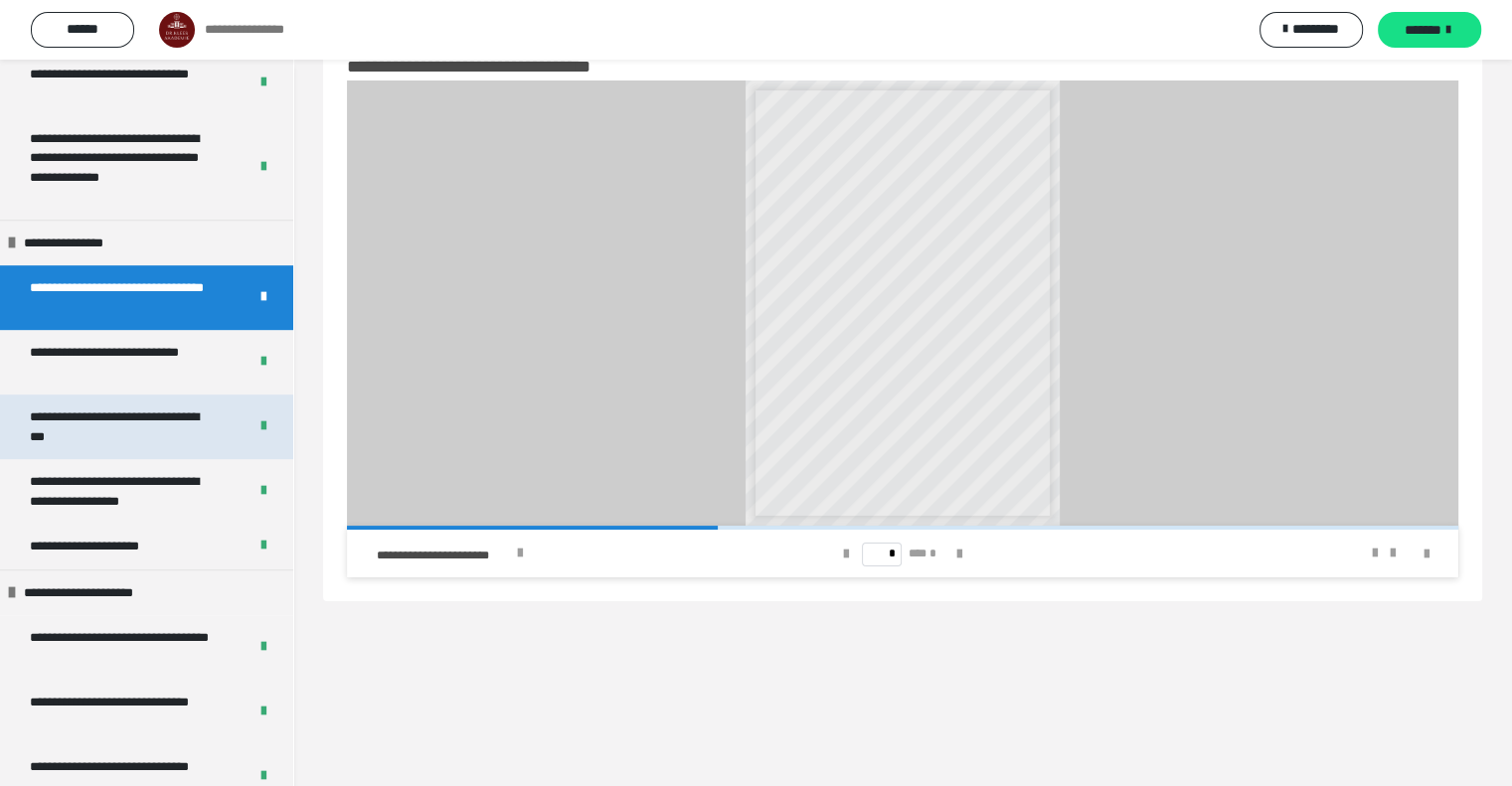 scroll, scrollTop: 1025, scrollLeft: 0, axis: vertical 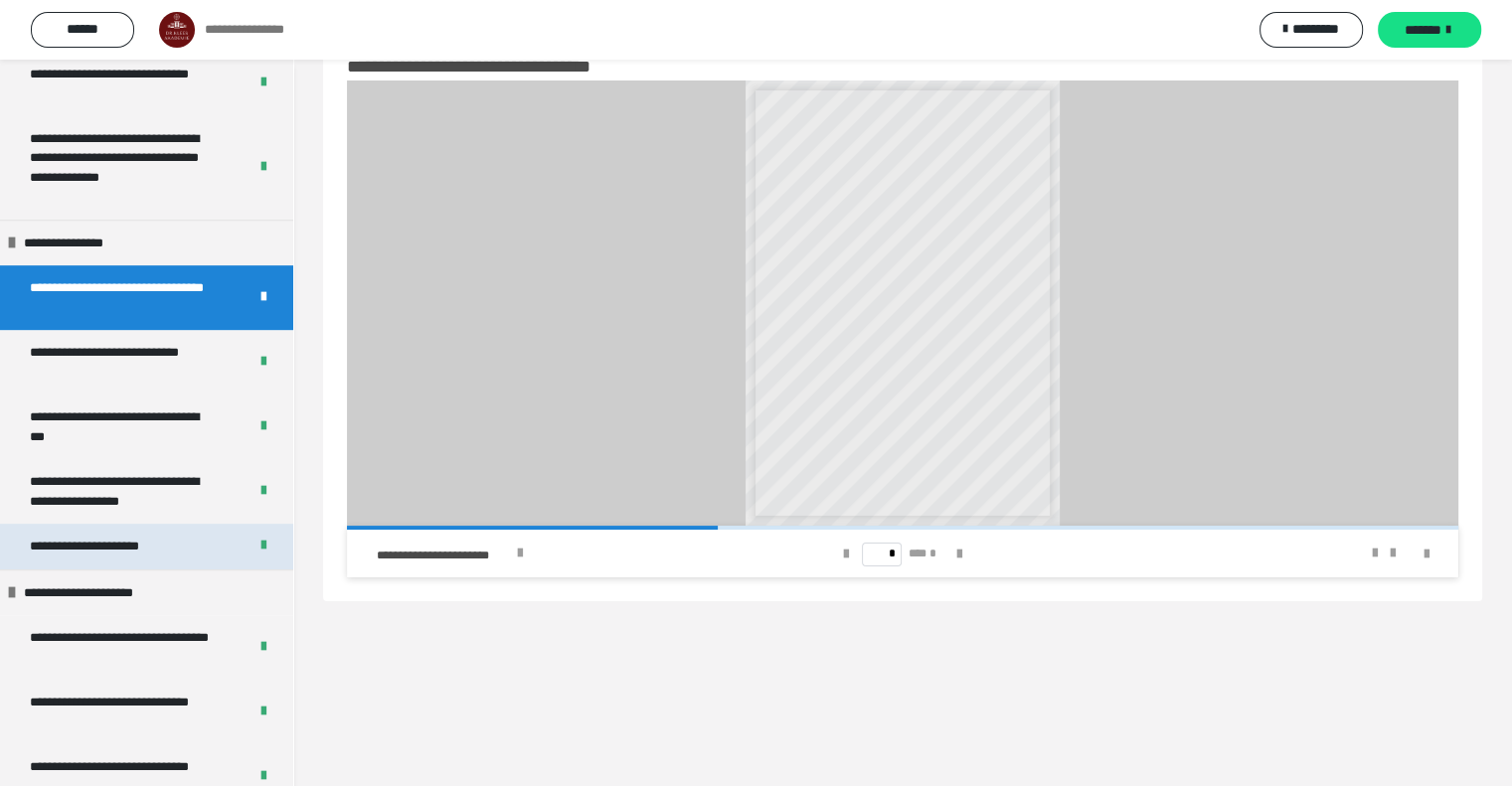 click on "**********" at bounding box center (101, 547) 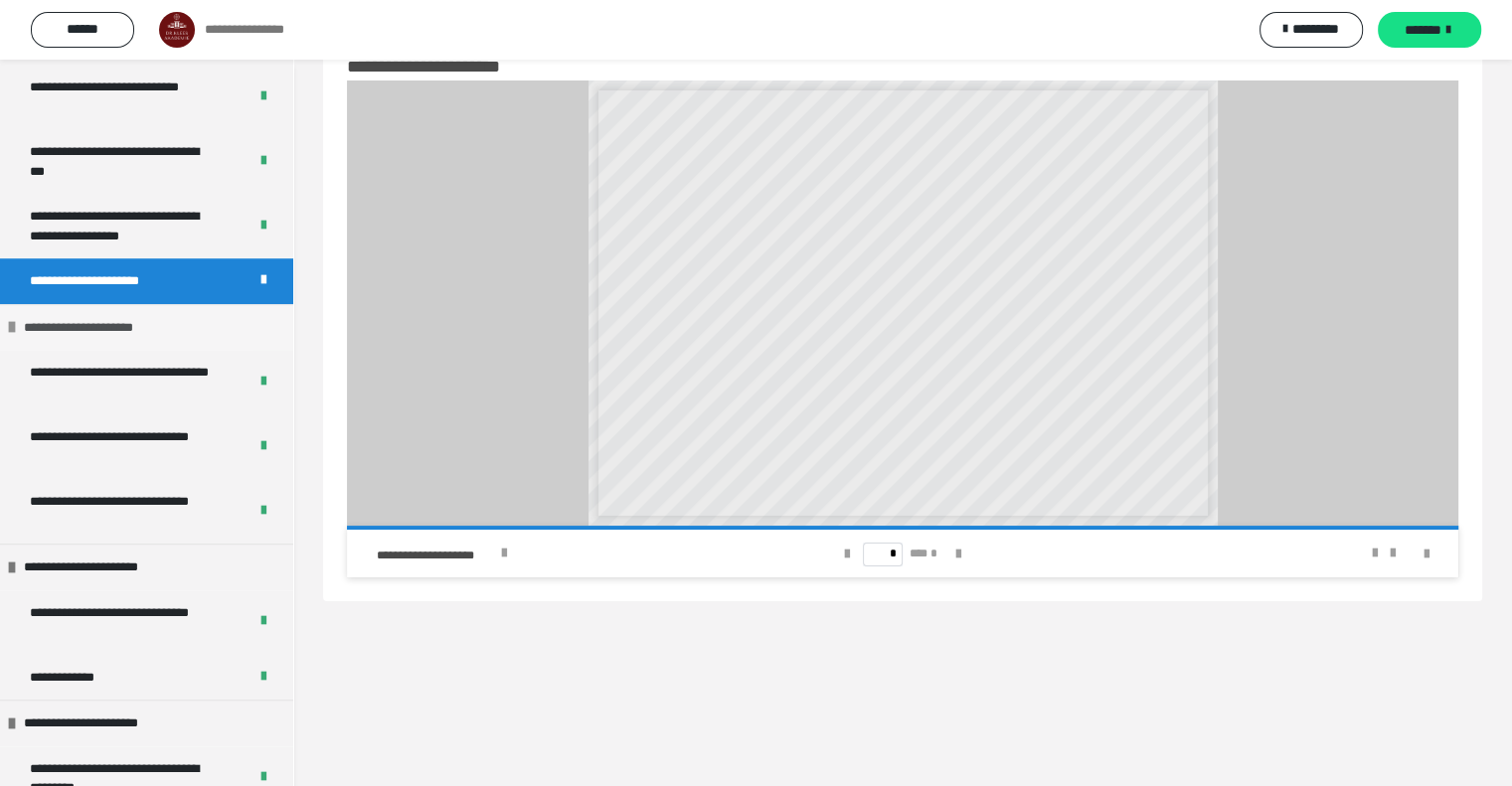 scroll, scrollTop: 1294, scrollLeft: 0, axis: vertical 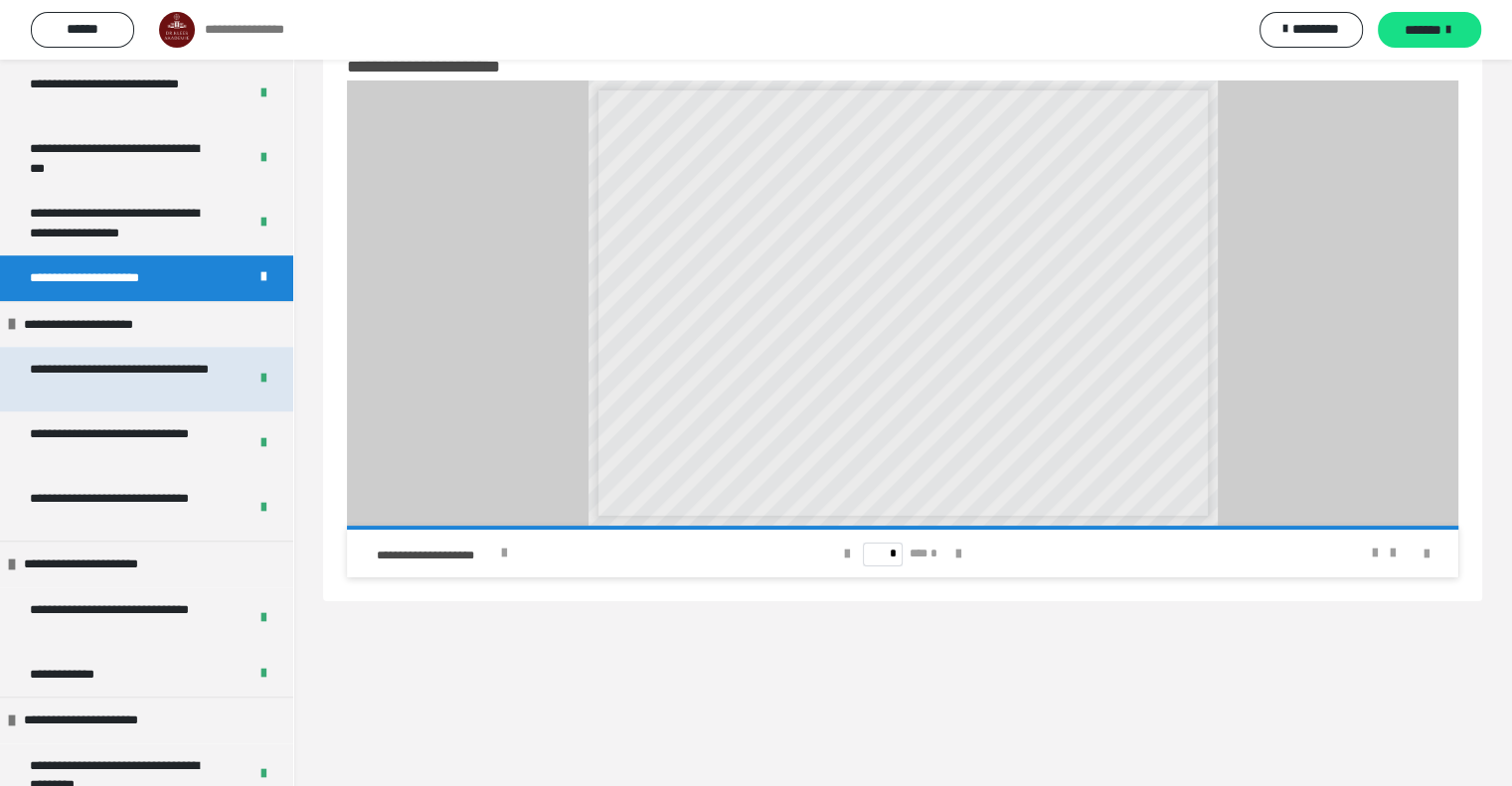 click on "**********" at bounding box center [123, 379] 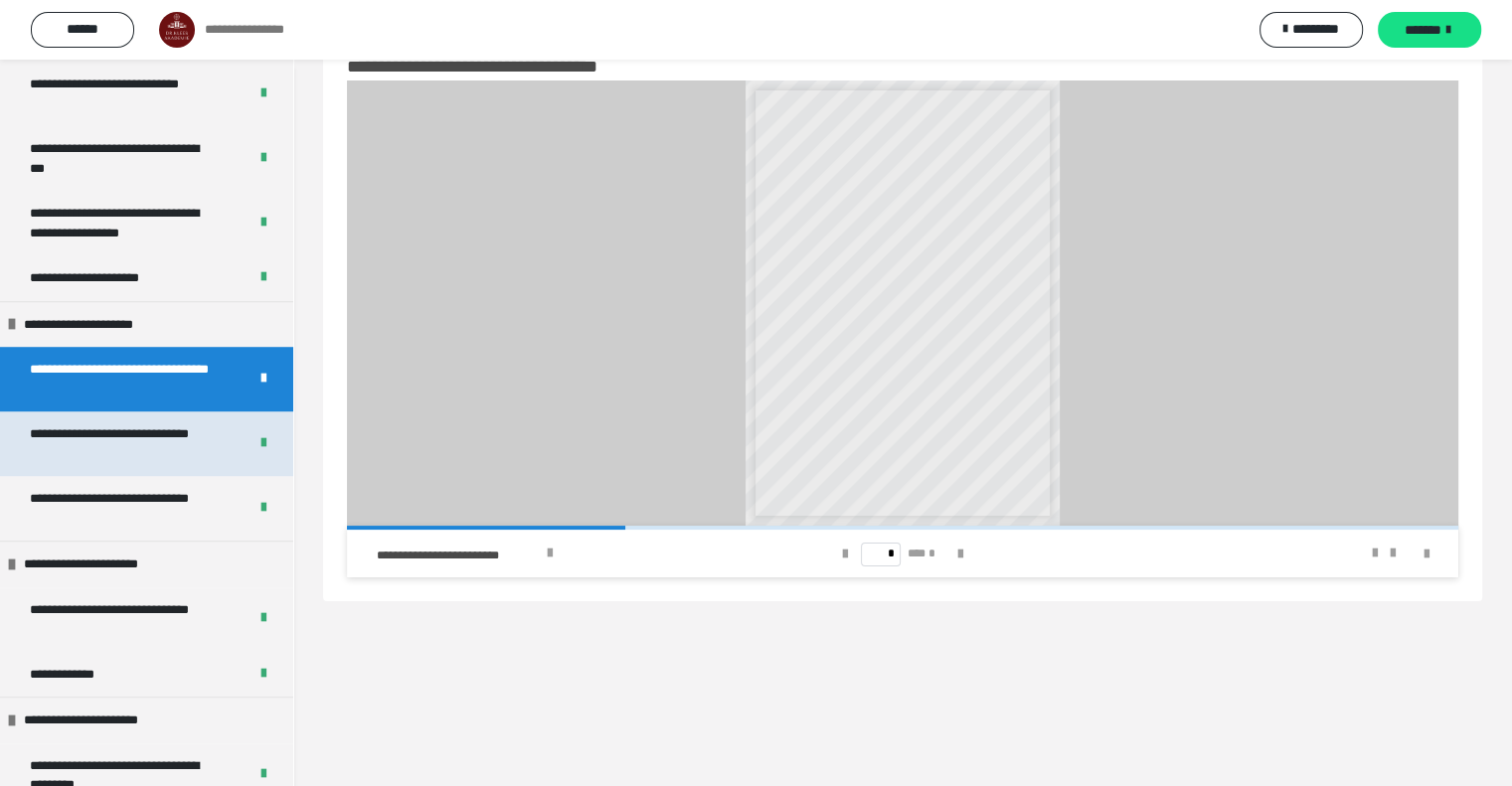 click on "**********" at bounding box center [123, 443] 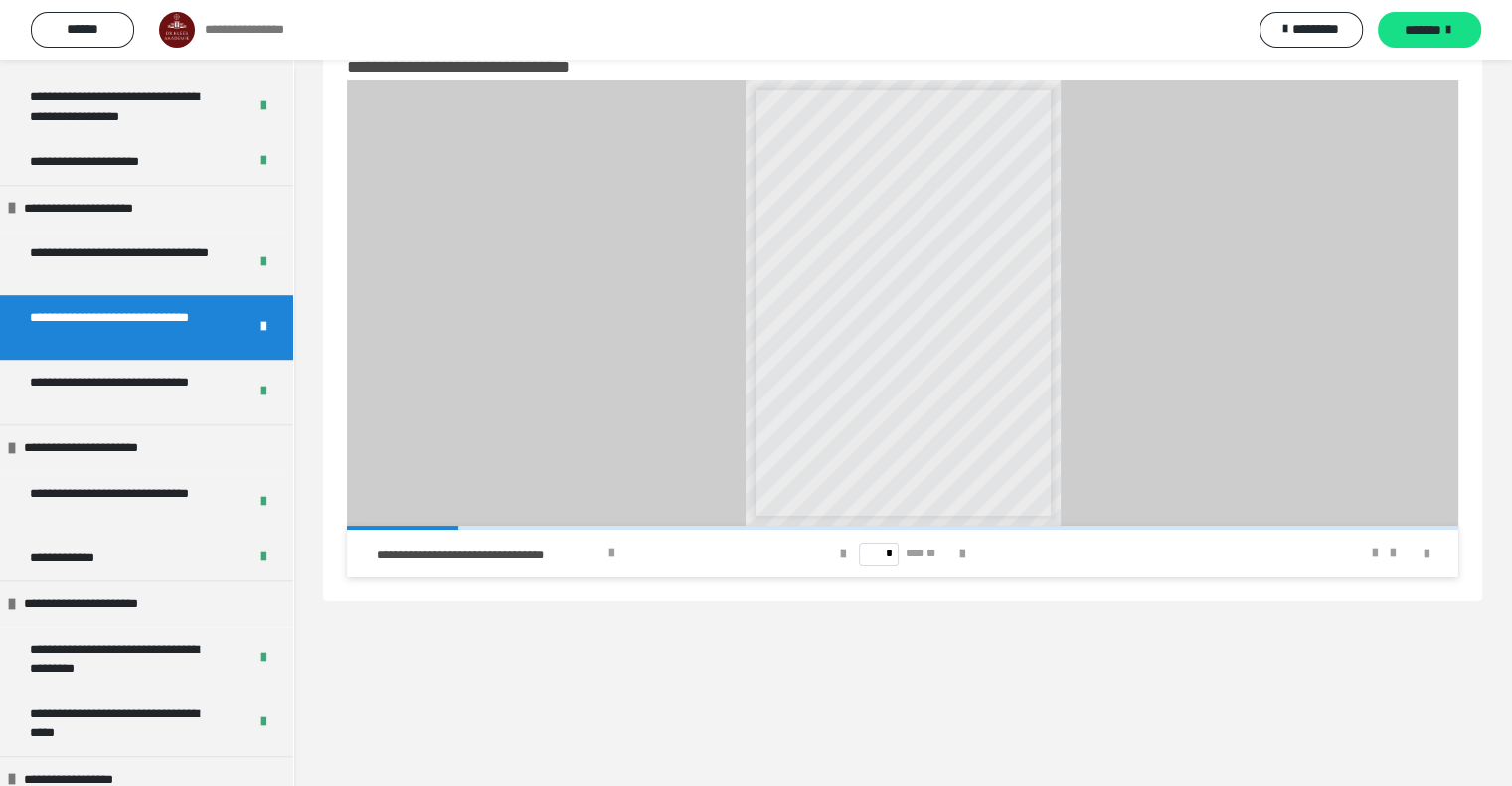 scroll, scrollTop: 1437, scrollLeft: 0, axis: vertical 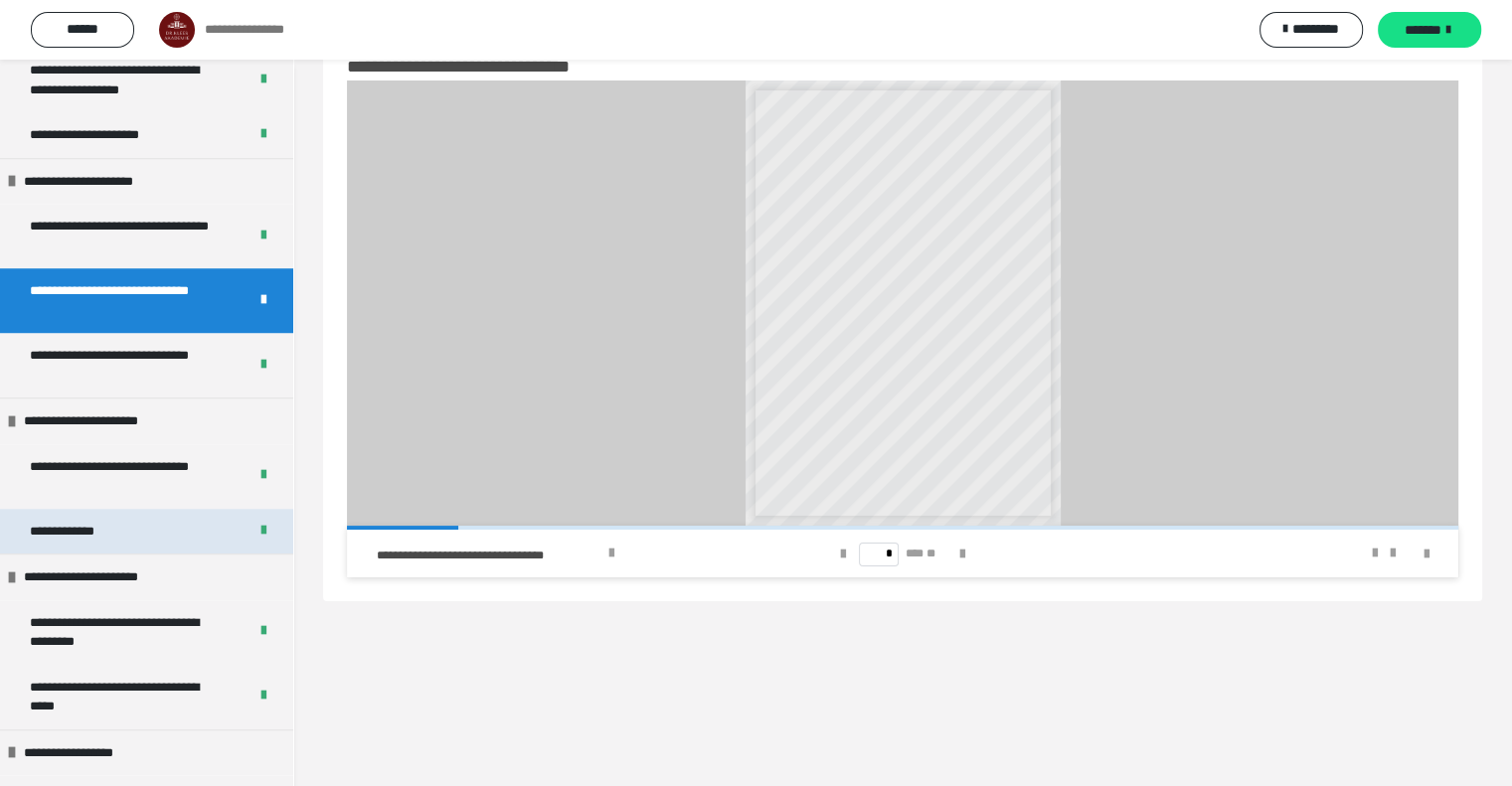 click on "**********" at bounding box center [77, 532] 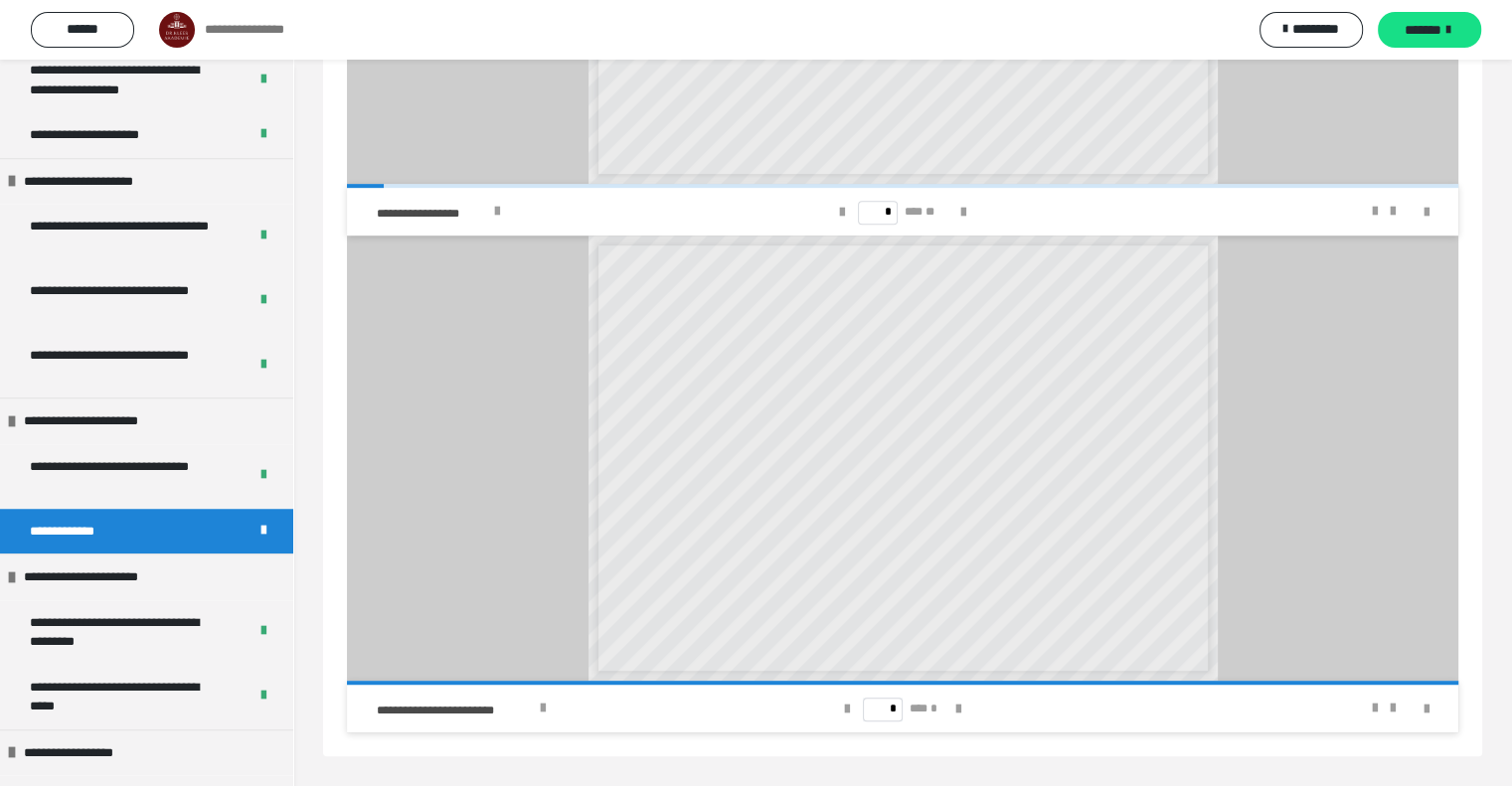 scroll, scrollTop: 897, scrollLeft: 0, axis: vertical 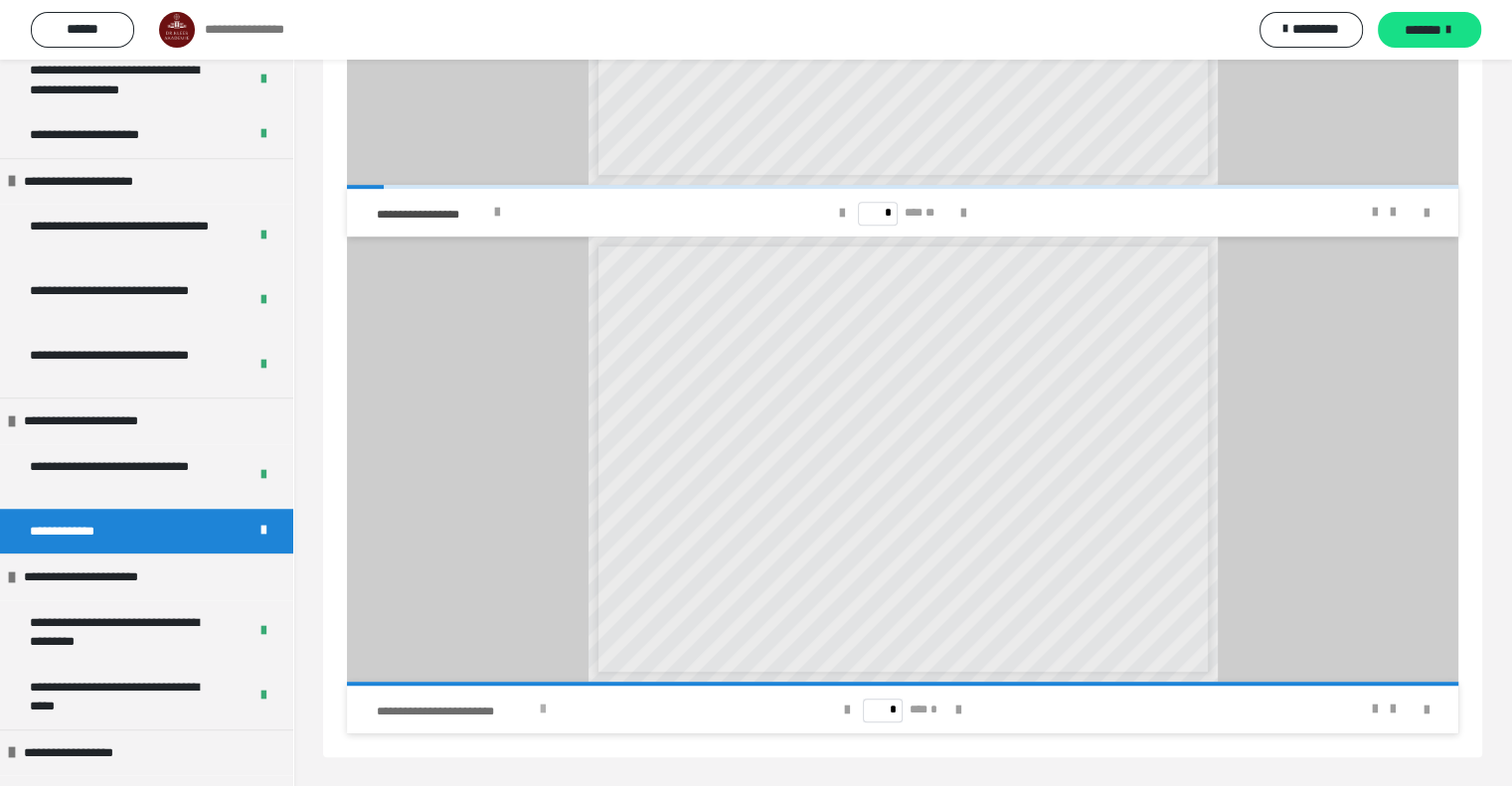 click at bounding box center [543, 709] 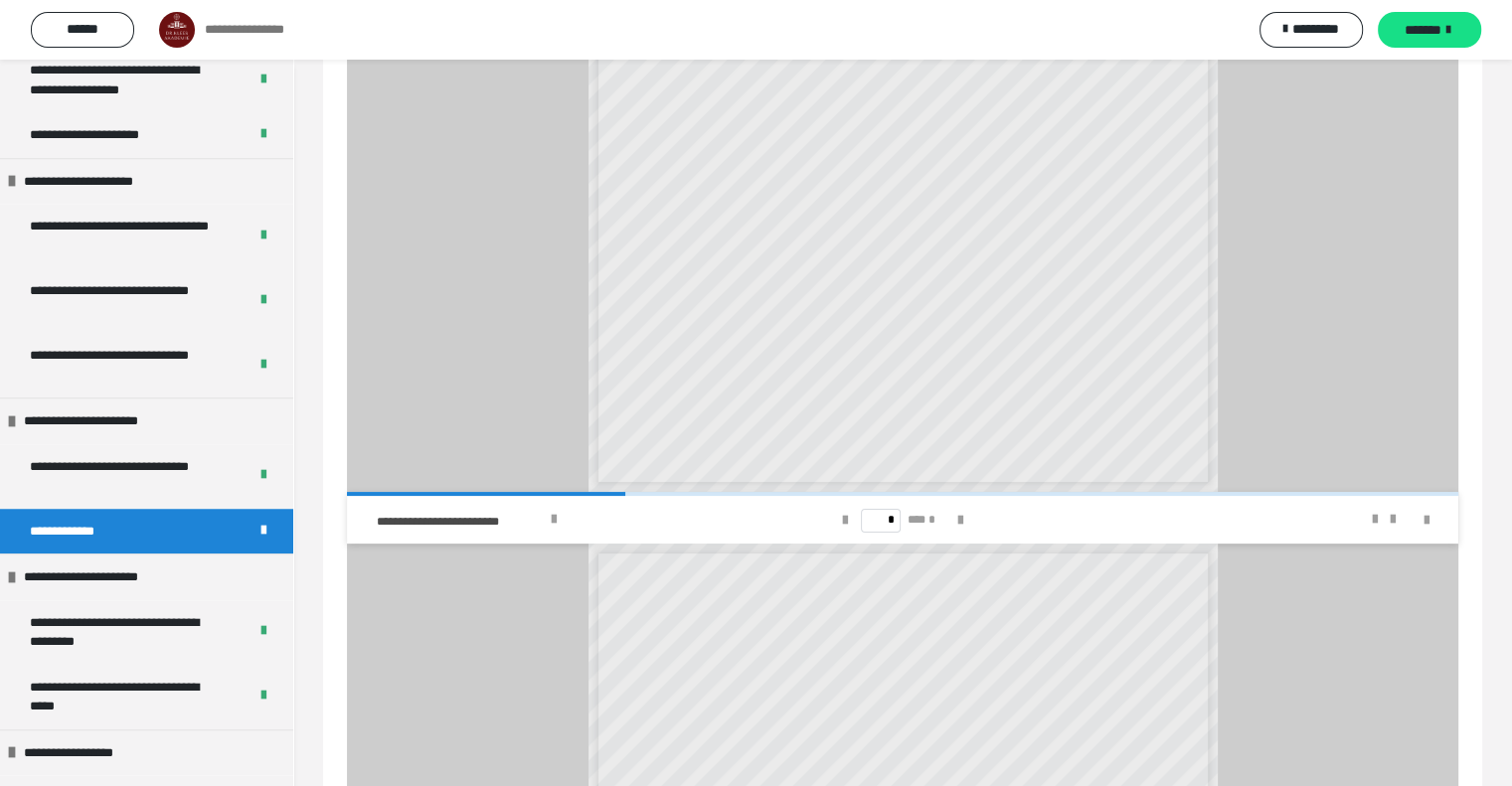 scroll, scrollTop: 91, scrollLeft: 0, axis: vertical 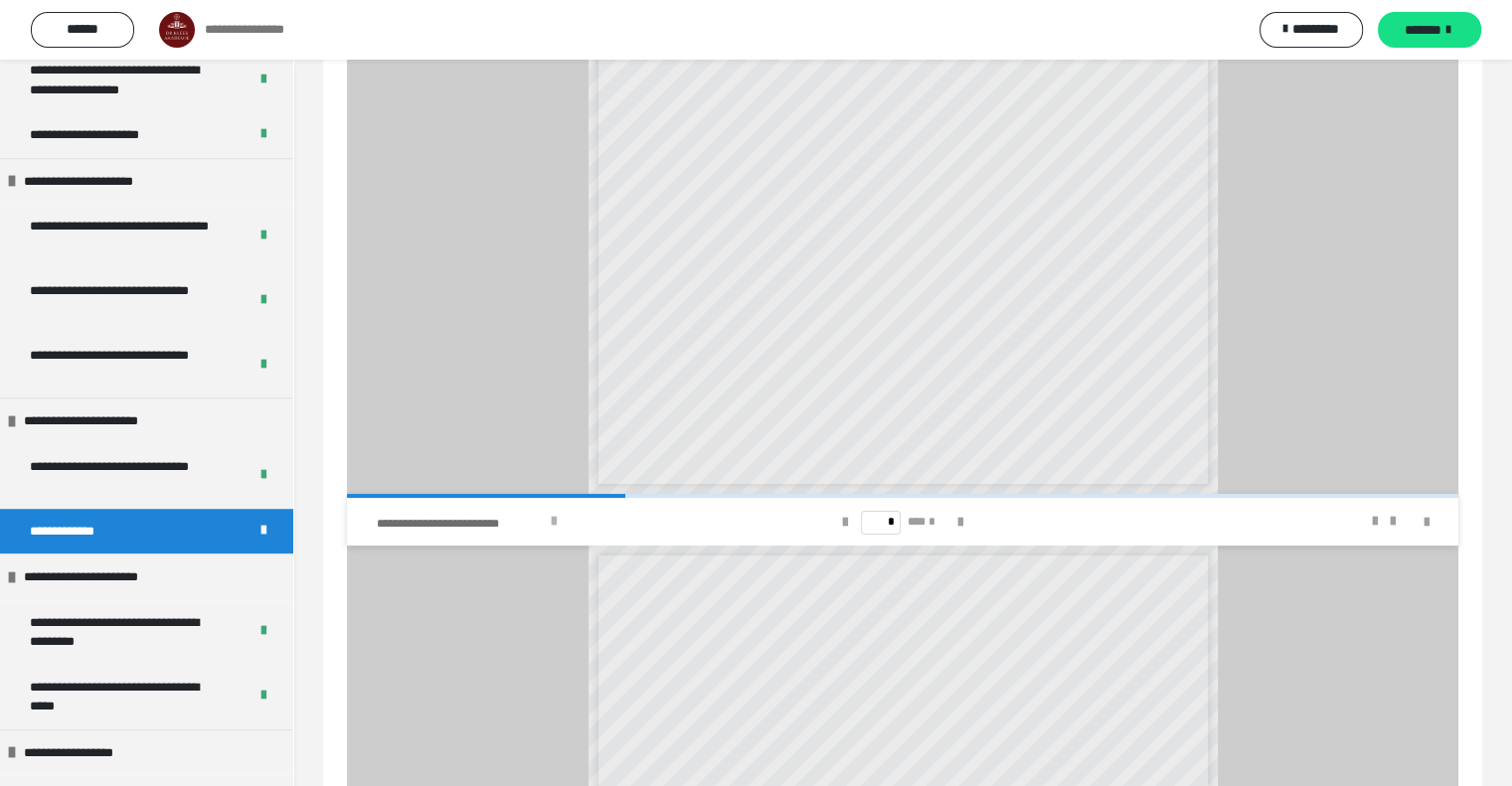 click on "**********" at bounding box center [567, 522] 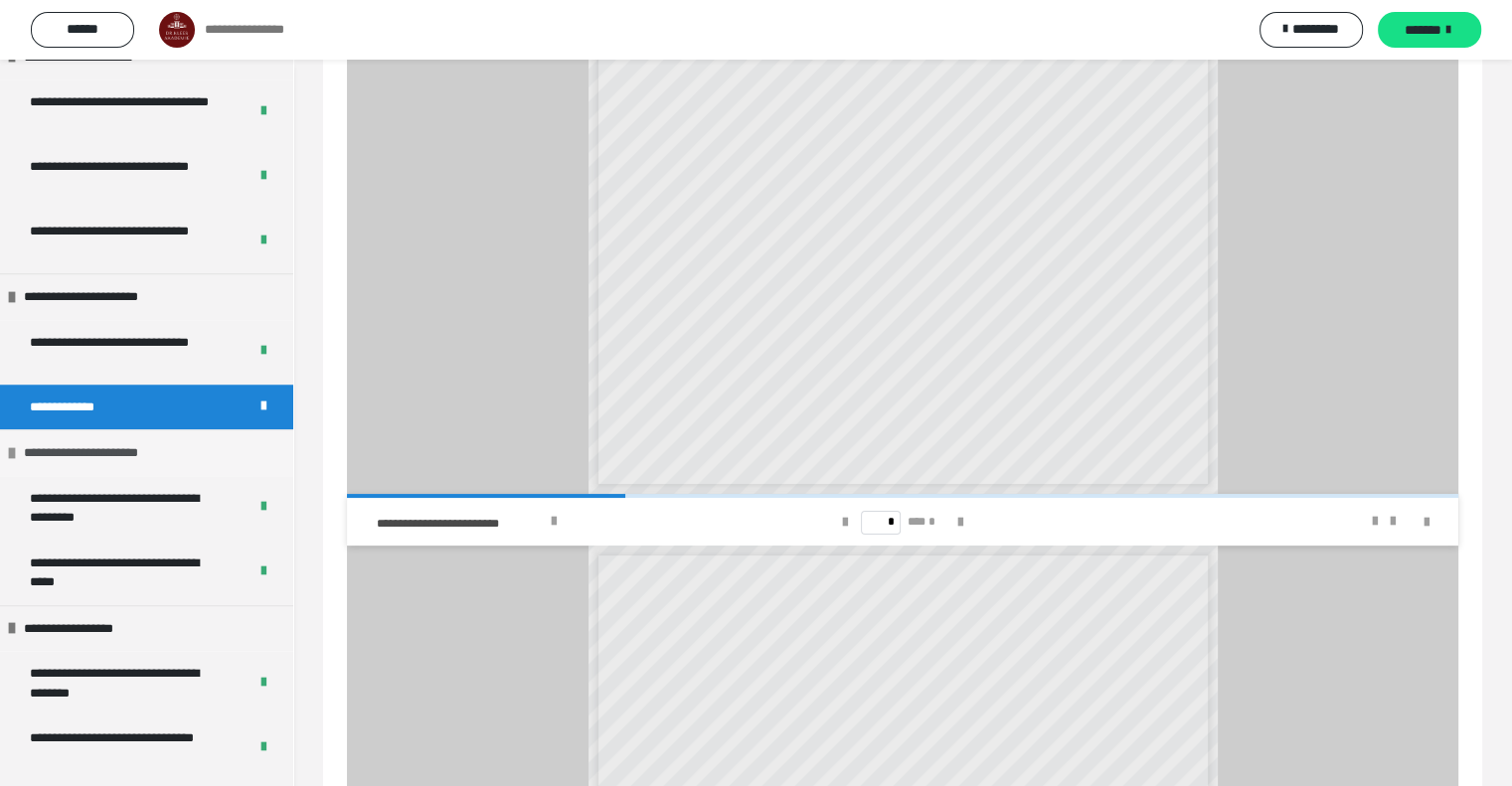 scroll, scrollTop: 1578, scrollLeft: 0, axis: vertical 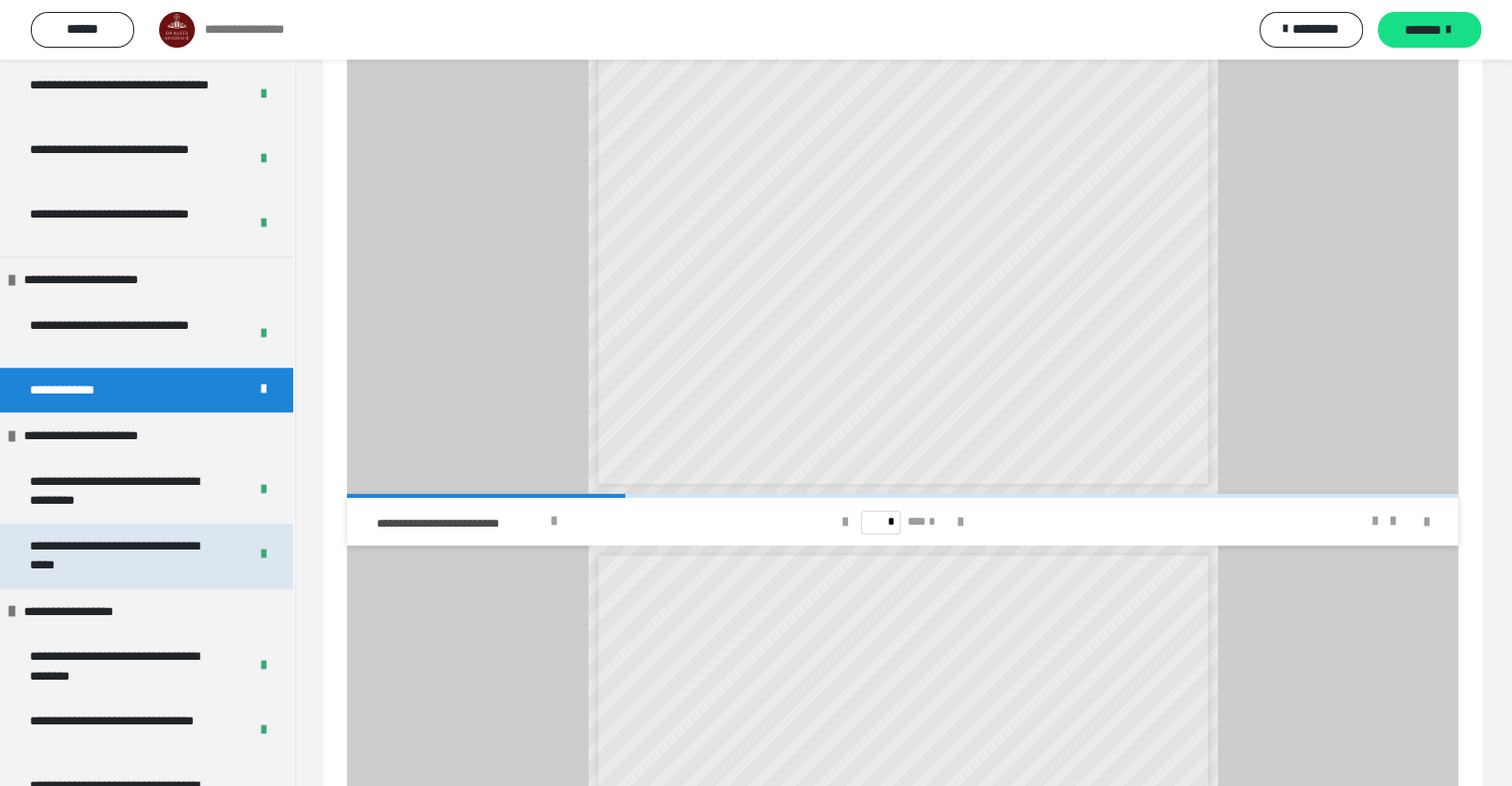 click on "**********" at bounding box center (123, 555) 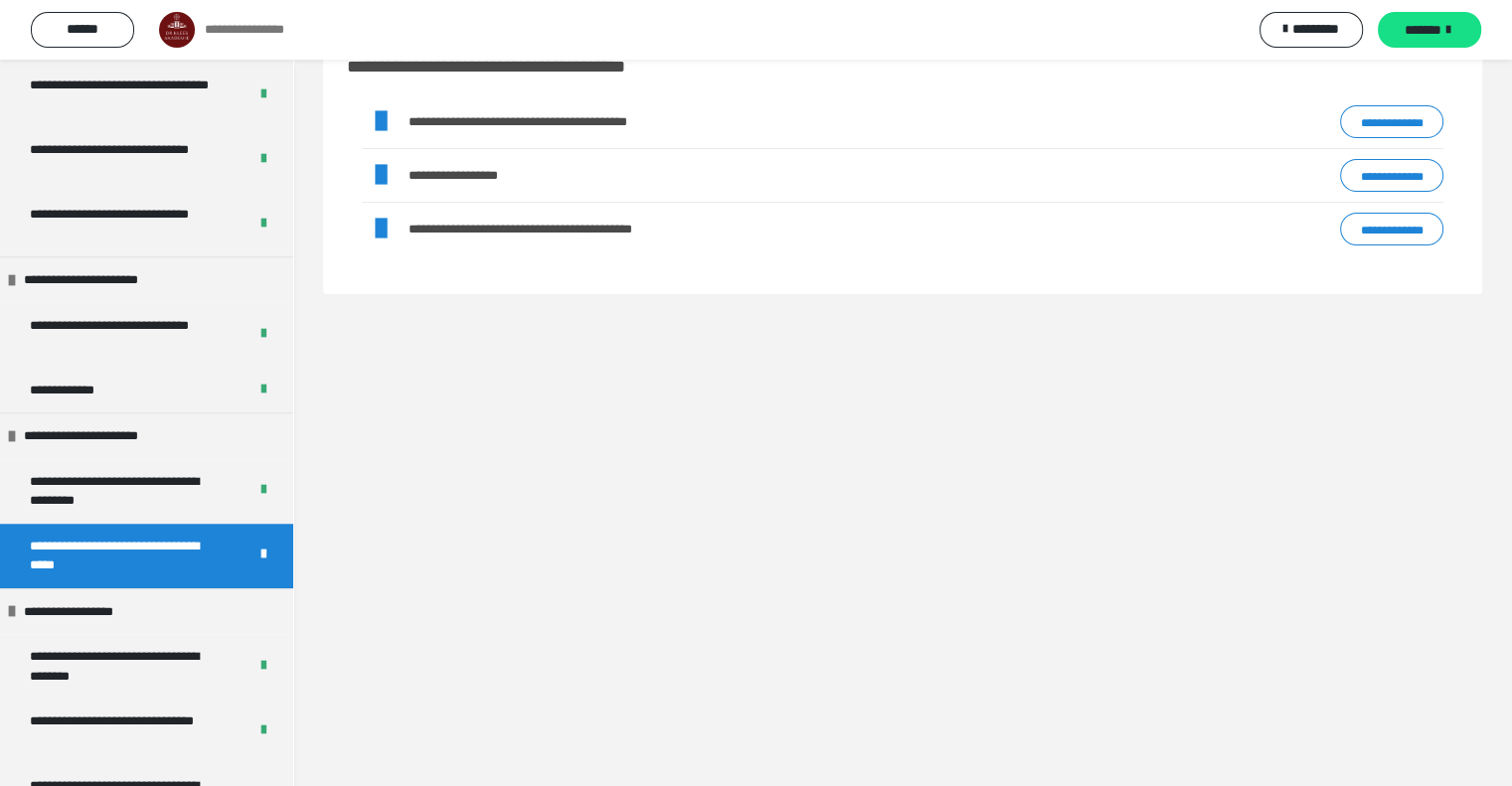 scroll, scrollTop: 60, scrollLeft: 0, axis: vertical 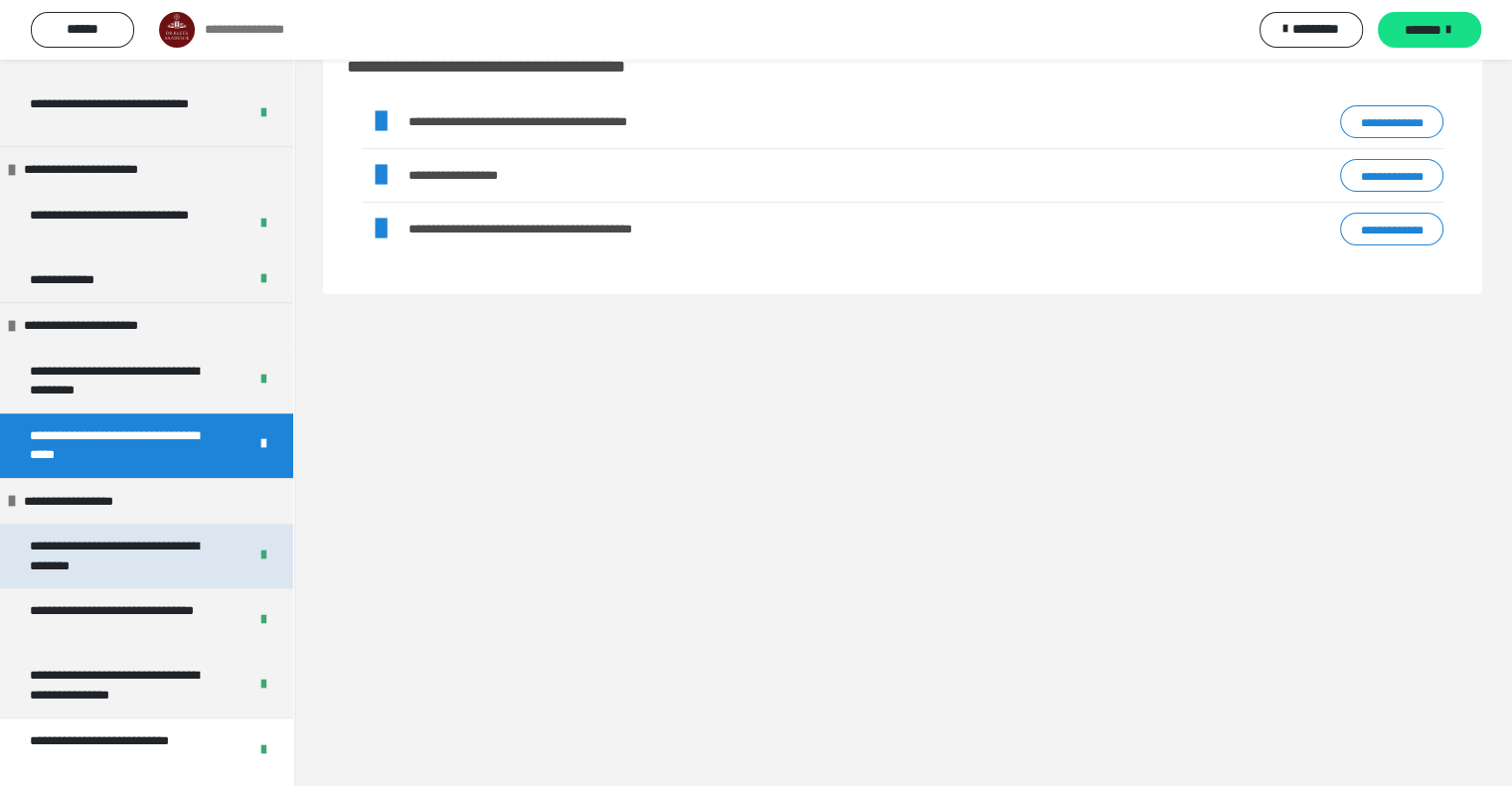 click on "**********" at bounding box center [123, 555] 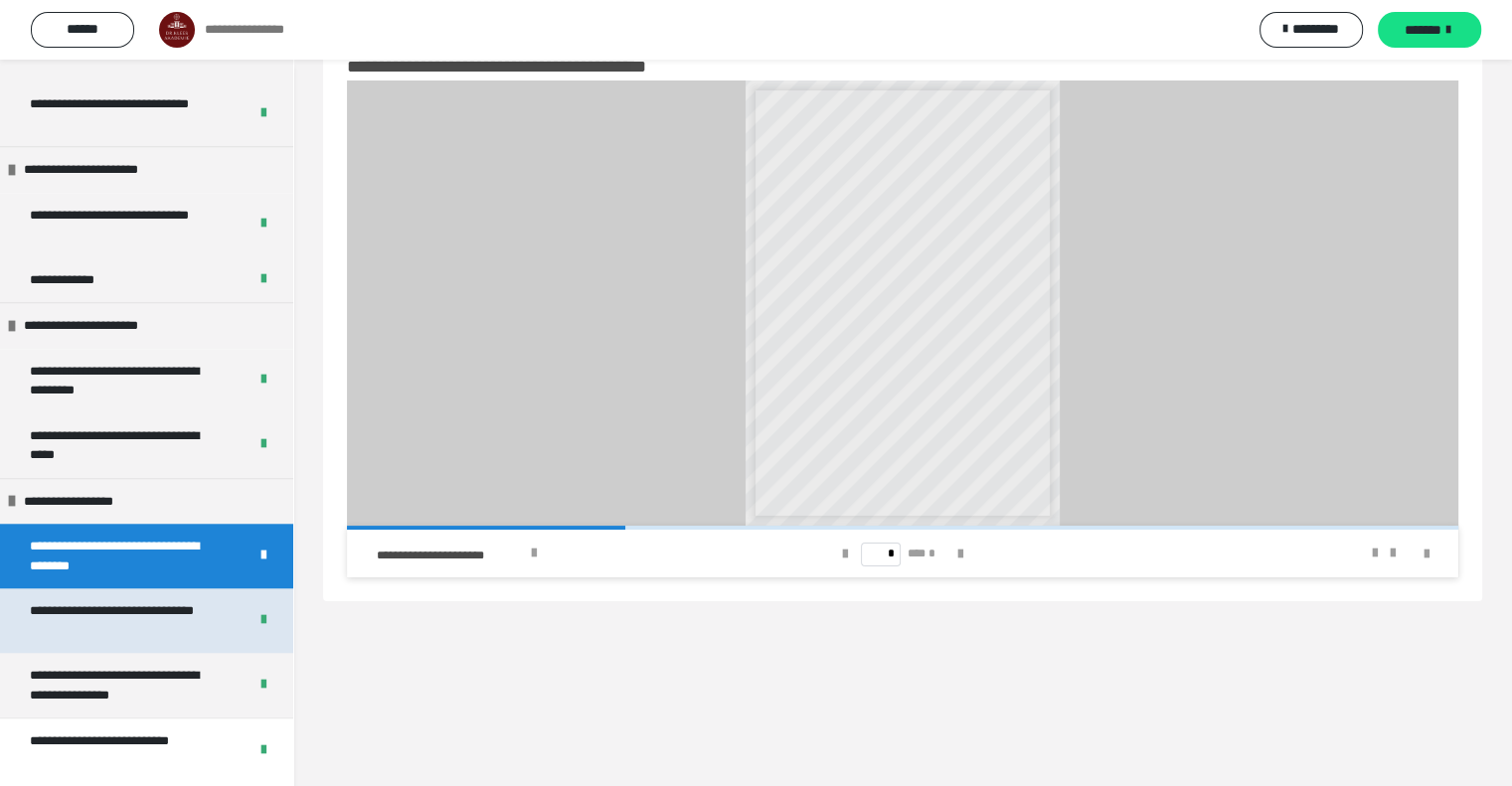 click on "**********" at bounding box center [123, 620] 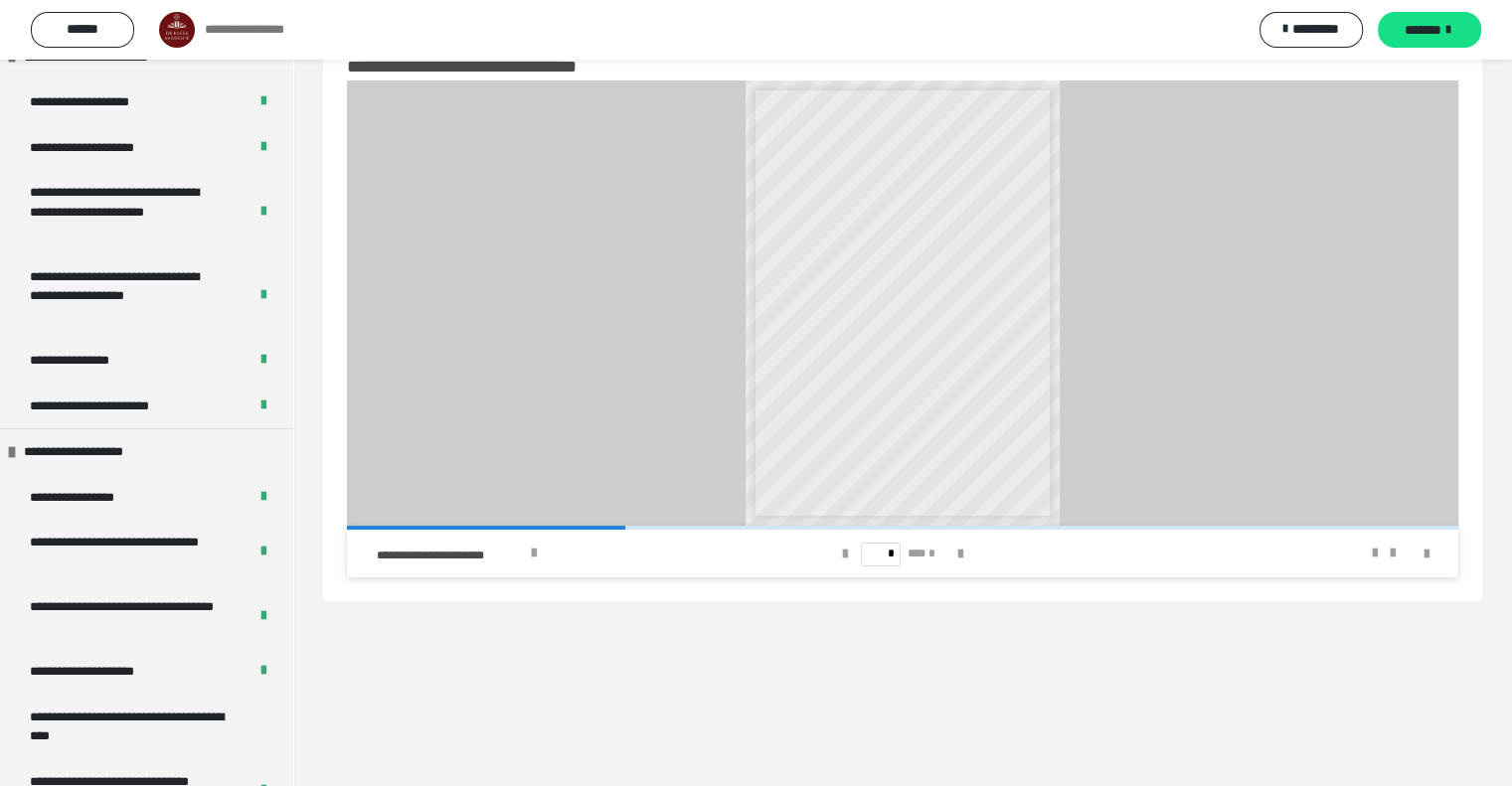 scroll, scrollTop: 0, scrollLeft: 0, axis: both 